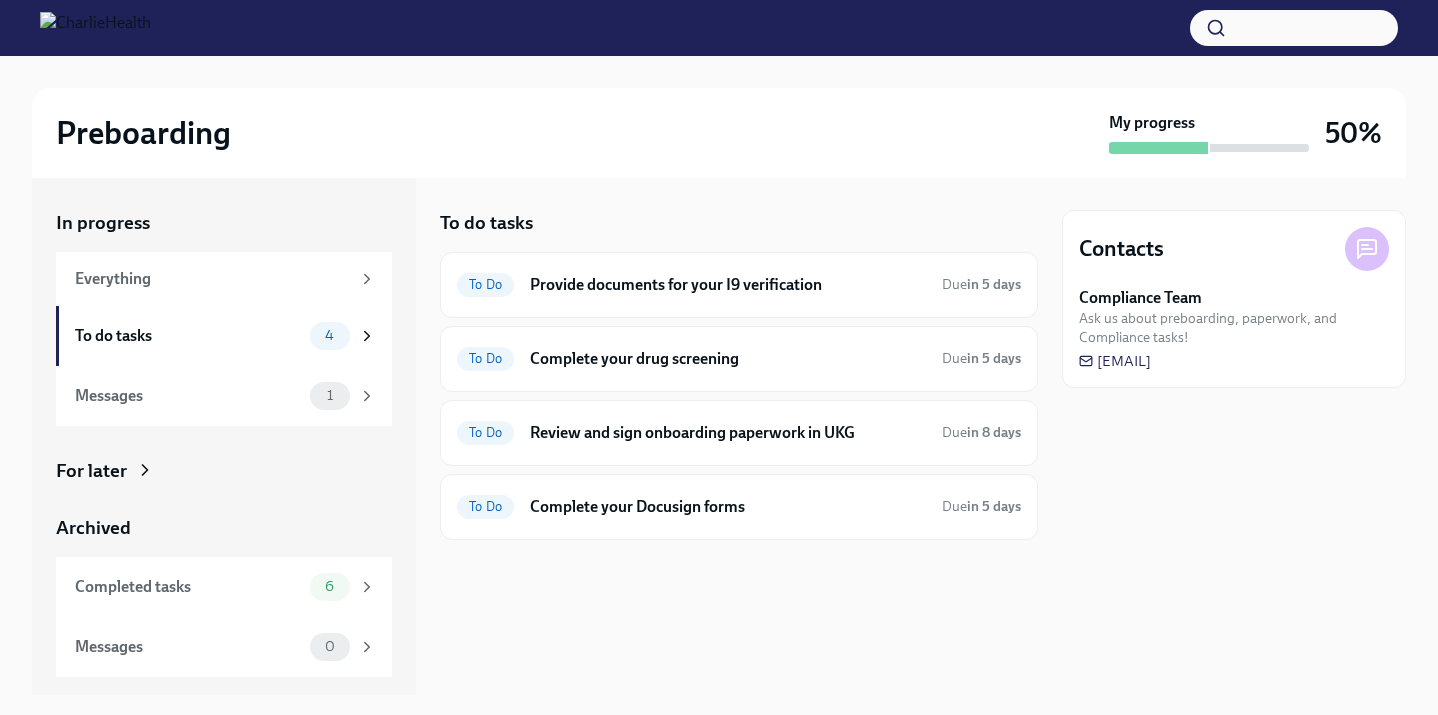 scroll, scrollTop: 0, scrollLeft: 0, axis: both 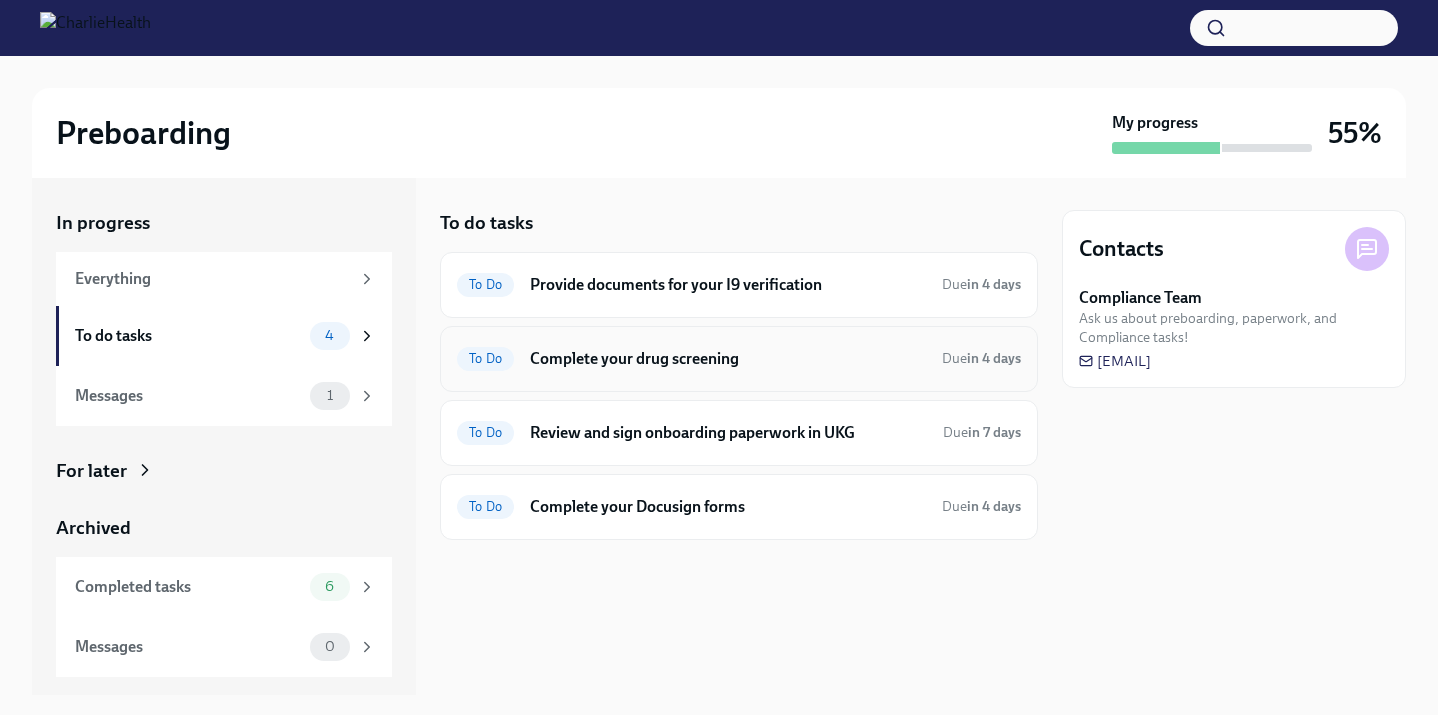 click on "To Do Complete your drug screening Due  in 4 days" at bounding box center [739, 359] 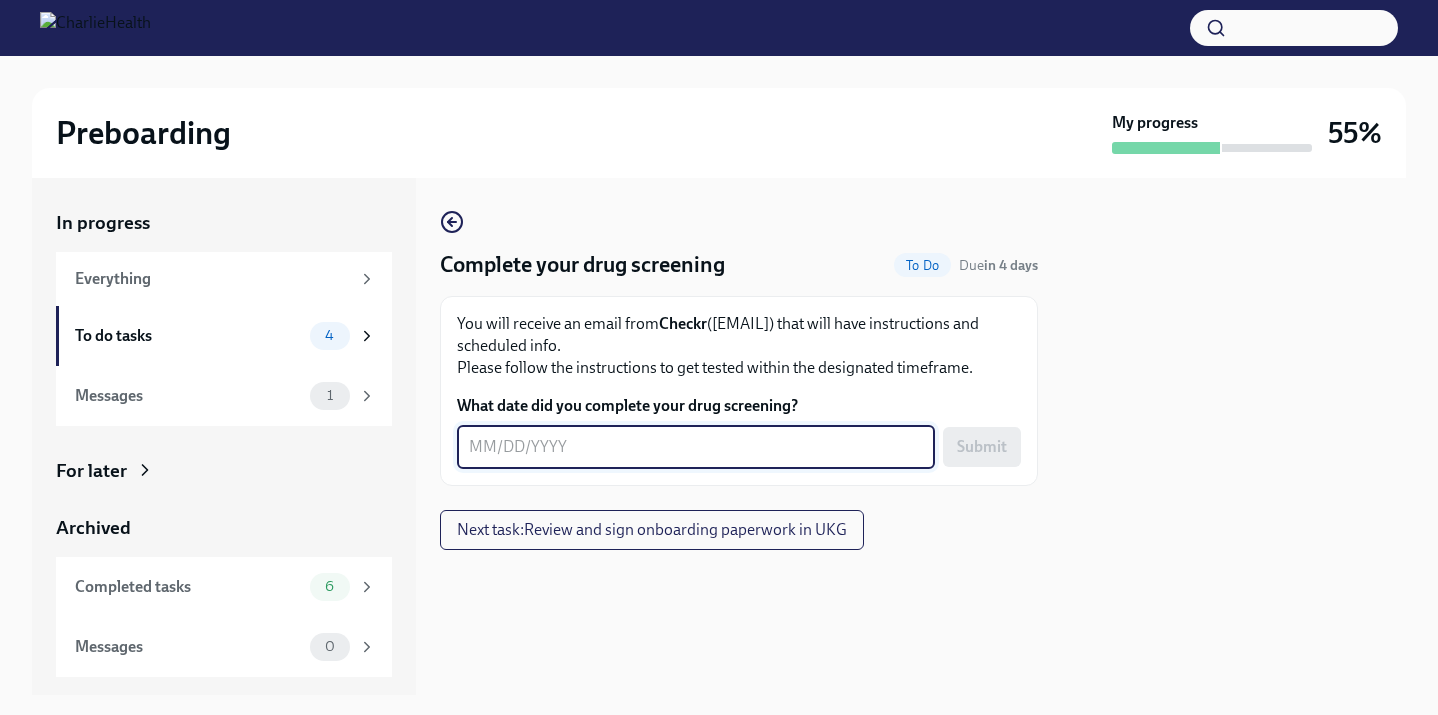 click on "What date did you complete your drug screening?" at bounding box center [696, 447] 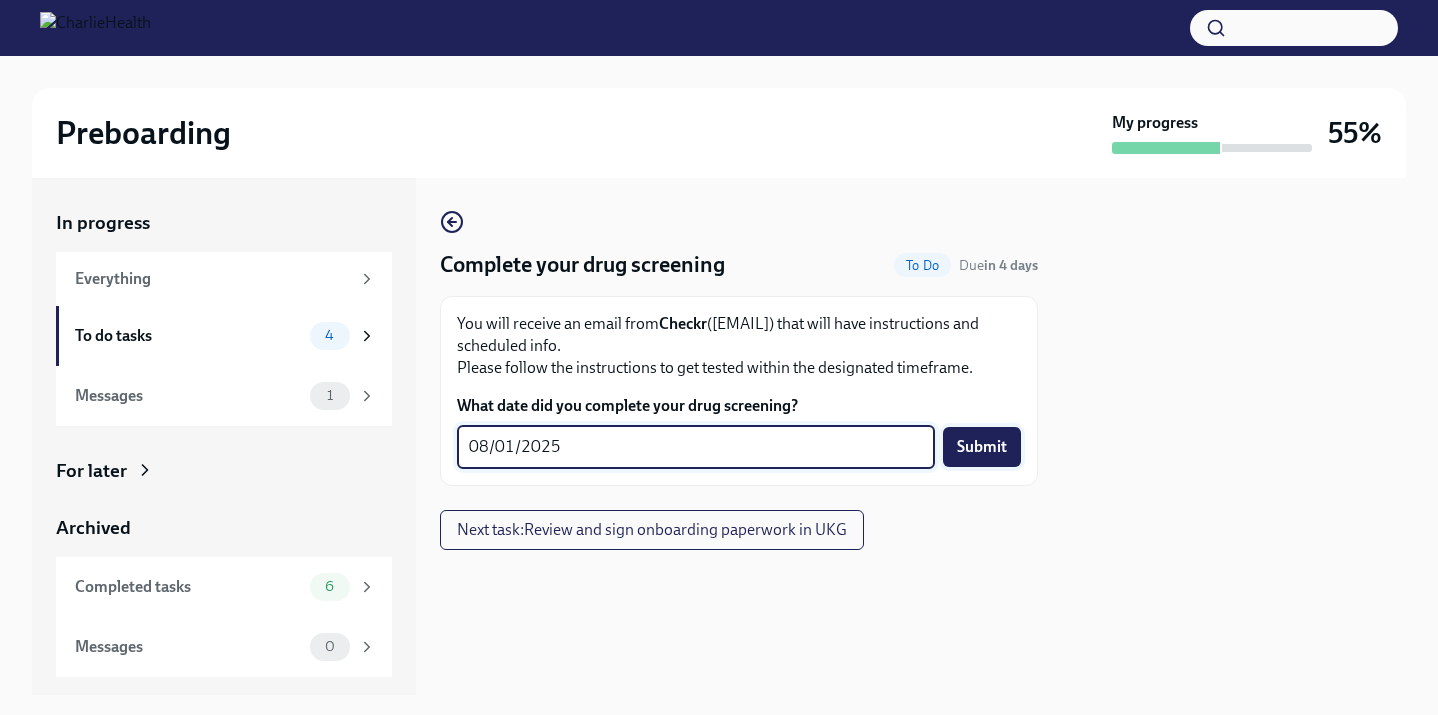 type on "08/01/2025" 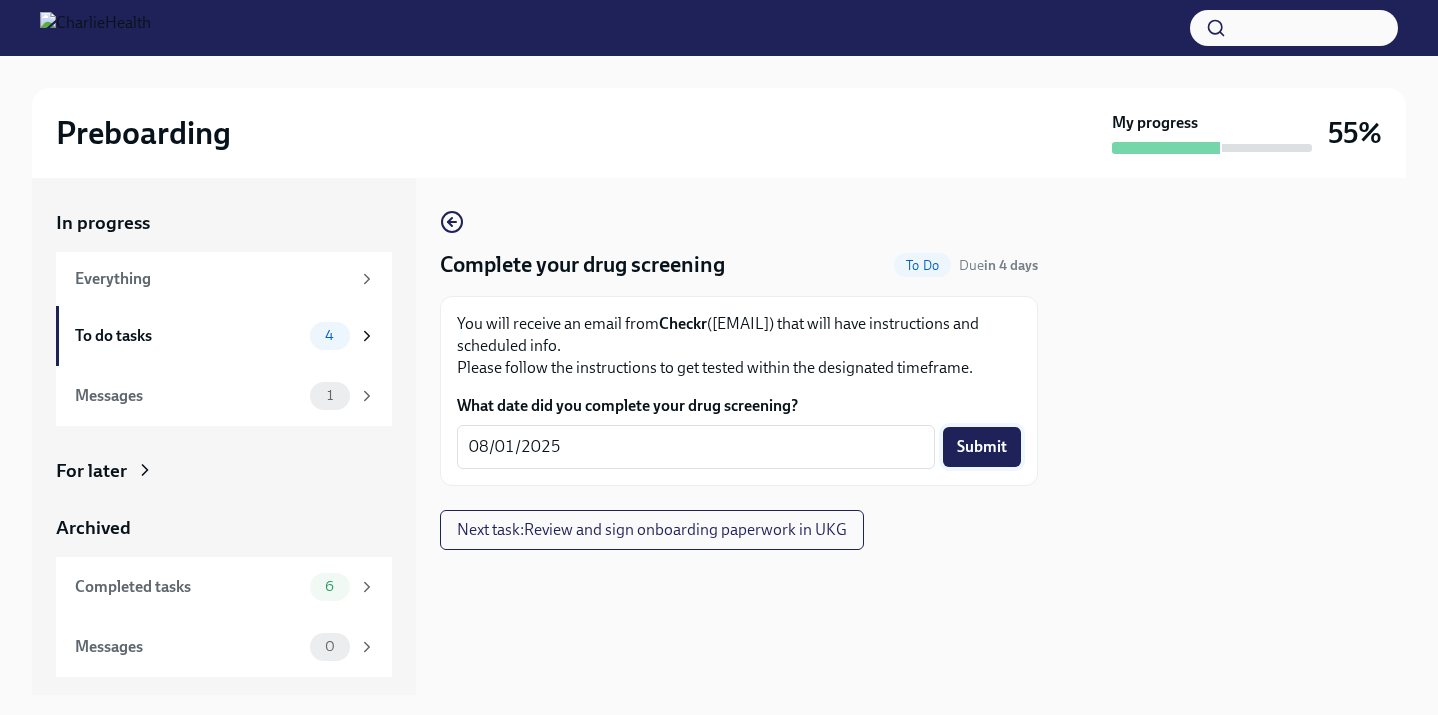 click on "Submit" at bounding box center [982, 447] 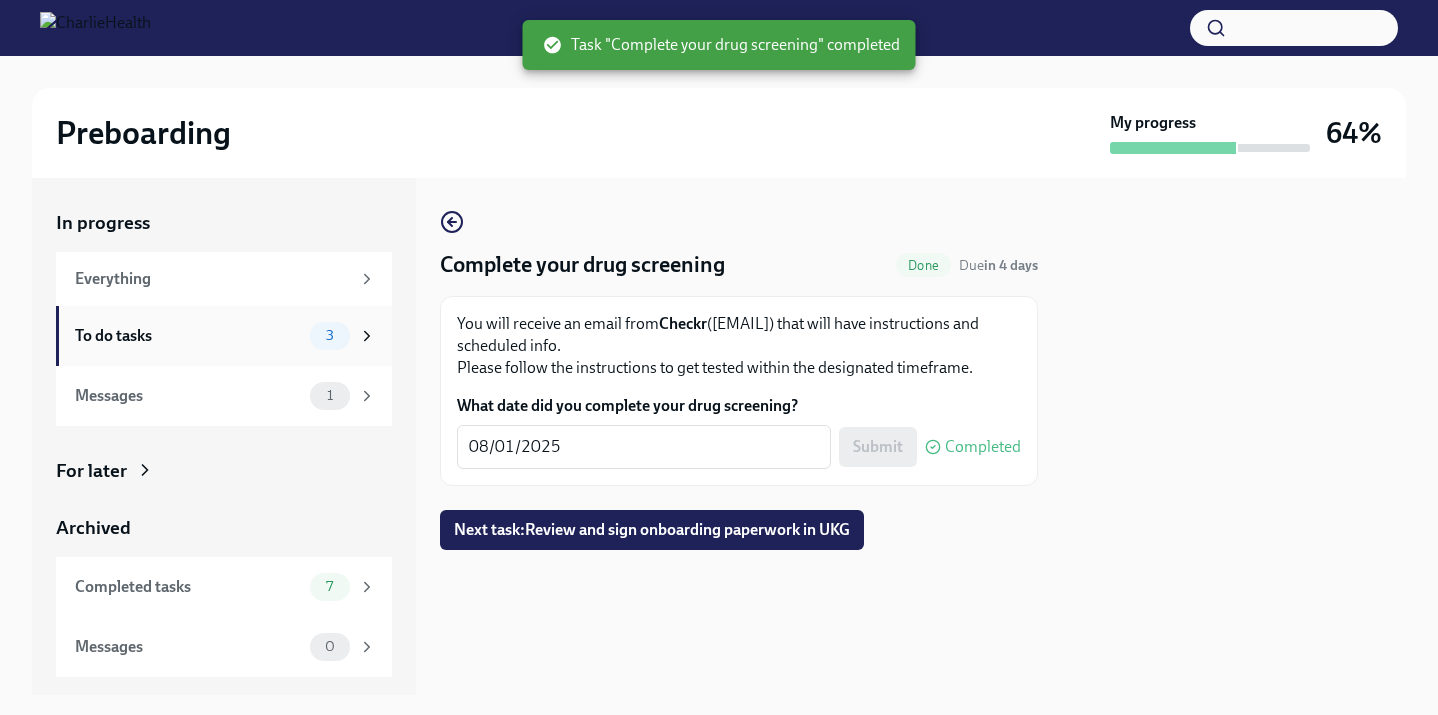 click on "To do tasks" at bounding box center (188, 336) 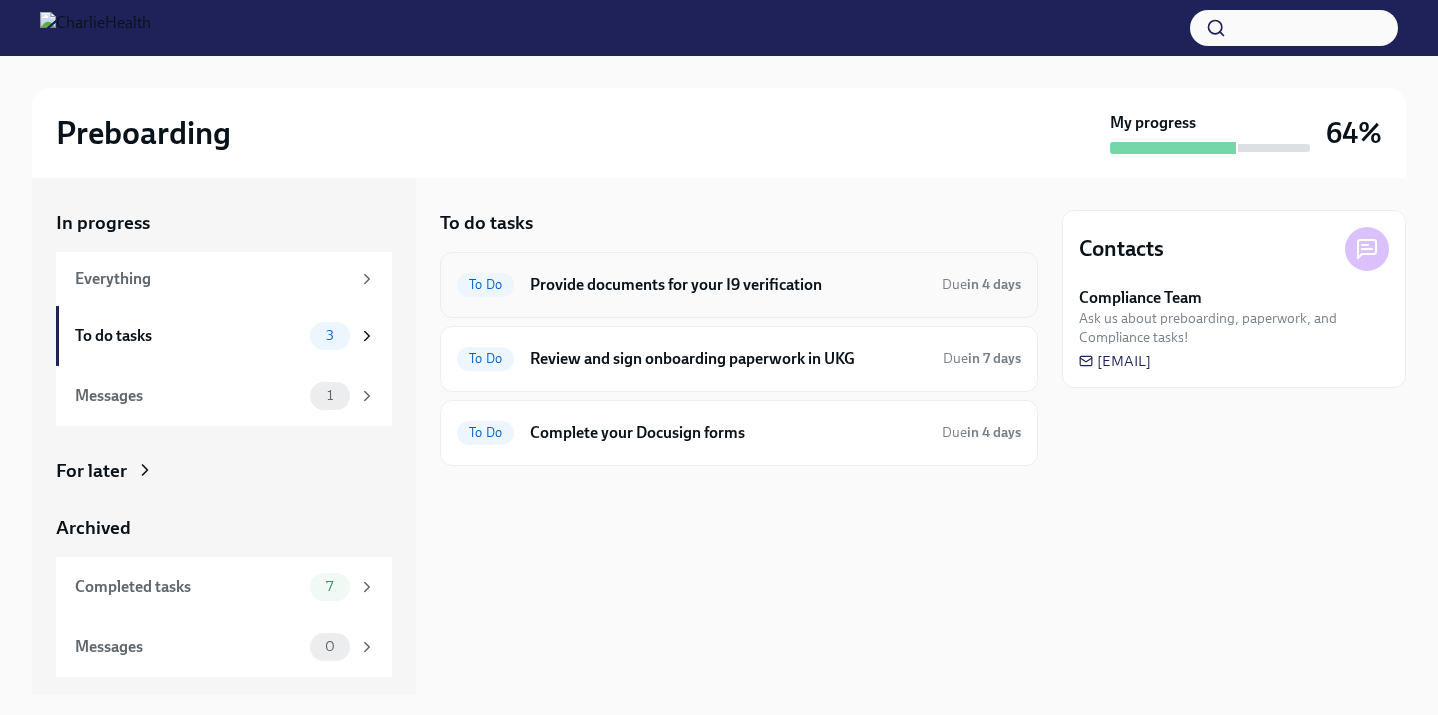 click on "Provide documents for your I9 verification" at bounding box center [728, 285] 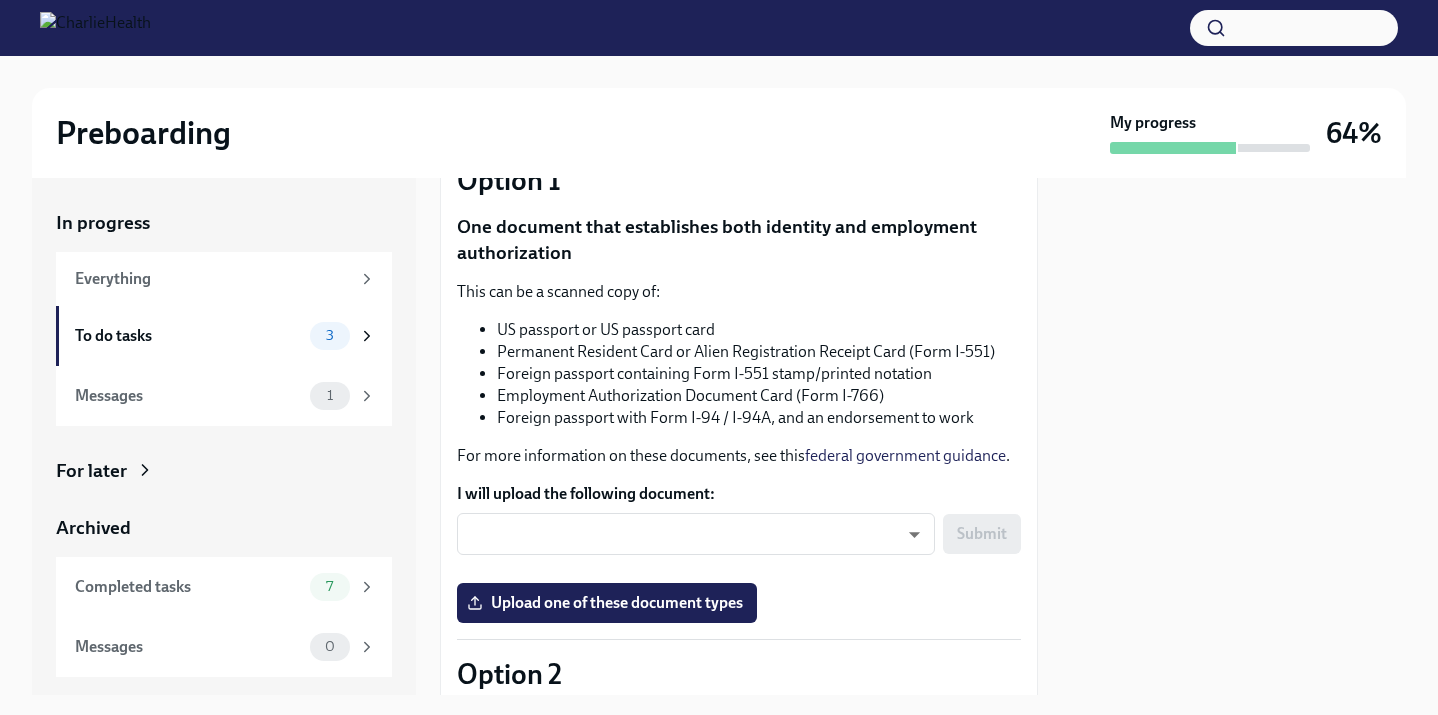 scroll, scrollTop: 208, scrollLeft: 0, axis: vertical 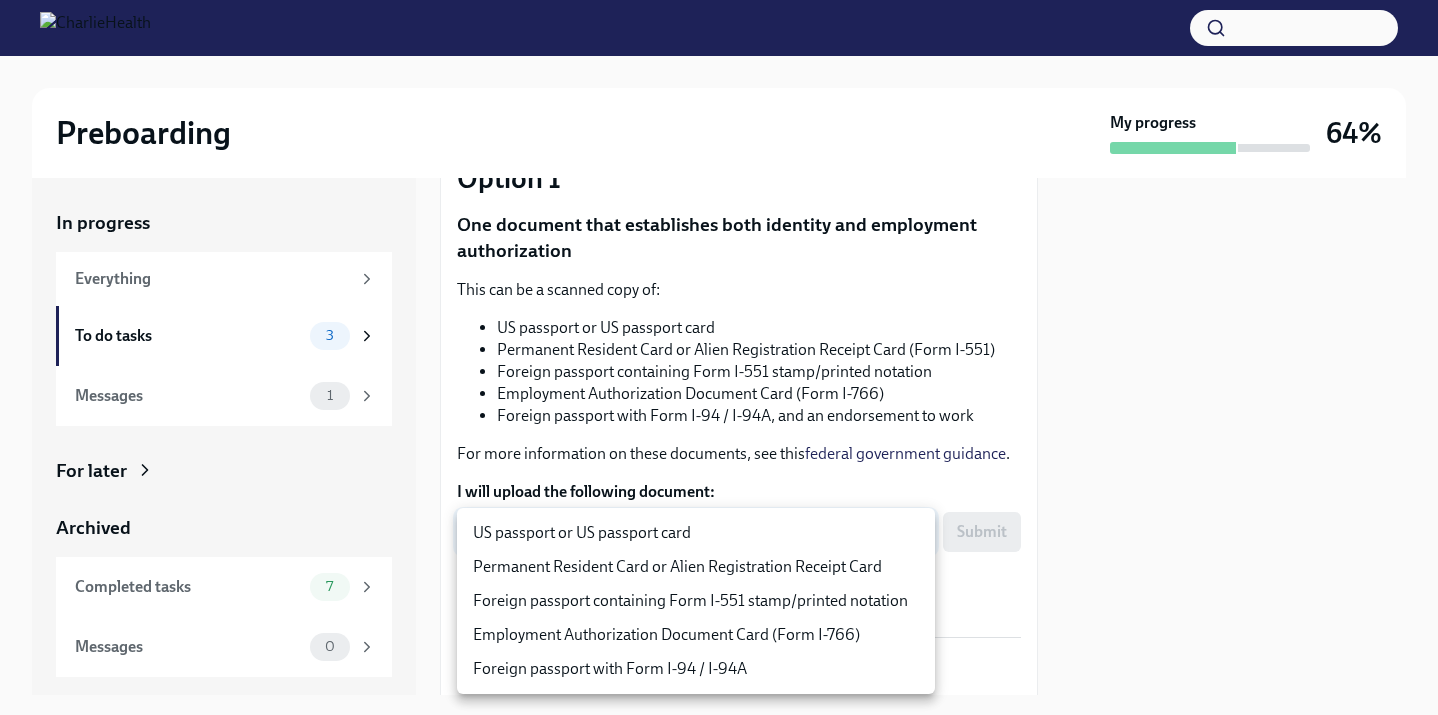 click on "Preboarding My progress 64% In progress Everything To do tasks 3 Messages 1 For later Archived Completed tasks 7 Messages 0 Provide documents for your I9 verification To Do Due  in 4 days You have a choice of which documents you provide for your I9. Option 1 One document that establishes both identity and employment authorization This can be a scanned copy of:
US passport or US passport card
Permanent Resident Card or Alien Registration Receipt Card (Form I-551)
Foreign passport containing Form I-551 stamp/printed notation
Employment Authorization Document Card (Form I-766)
Foreign passport with Form I-94 / I-94A, and an endorsement to work
For more information on these documents, see this  federal government guidance . I will upload the following document: ​ ​ Submit Upload one of these document types Option 2 One document that establishes identity, and a second document that establishes employment authorization Your  identity-establishing  document can be:" at bounding box center (719, 357) 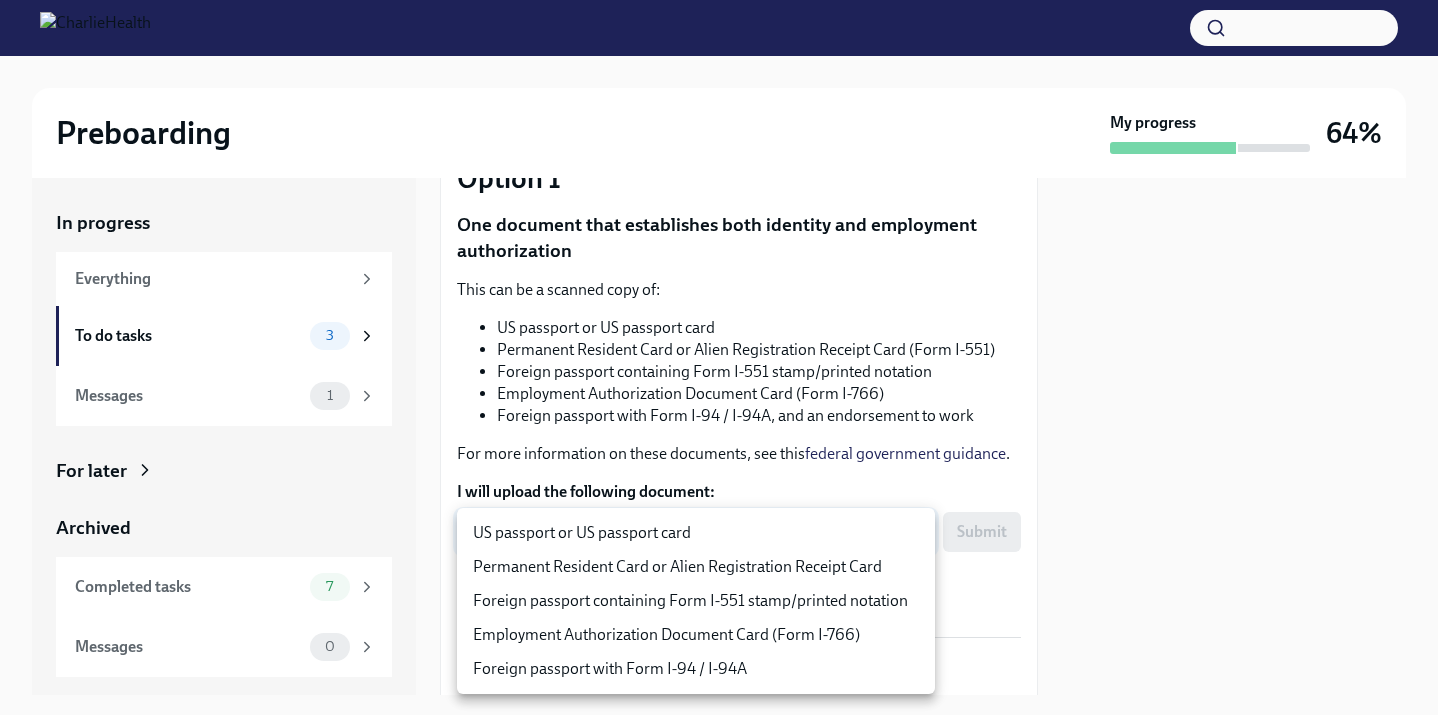 type on "KnYOjnC8x" 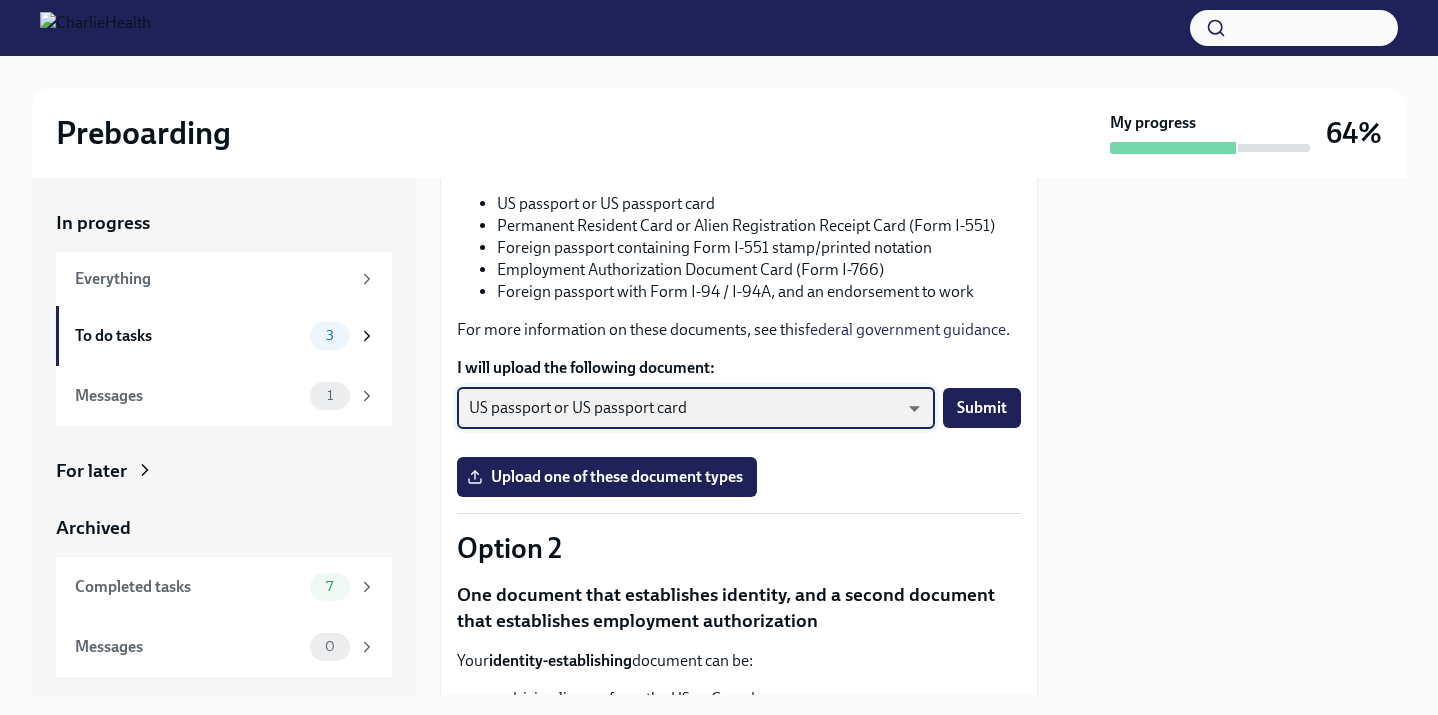 scroll, scrollTop: 345, scrollLeft: 0, axis: vertical 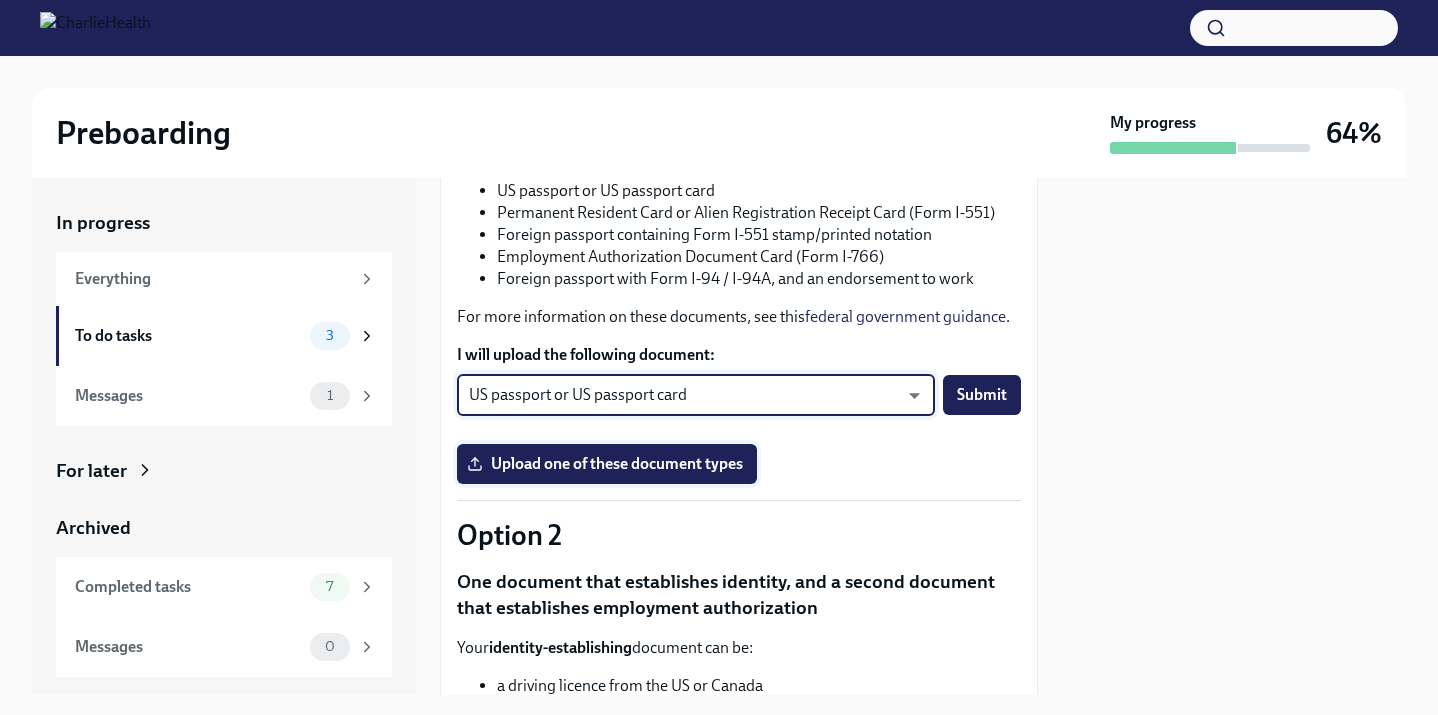 click on "Upload one of these document types" at bounding box center (607, 464) 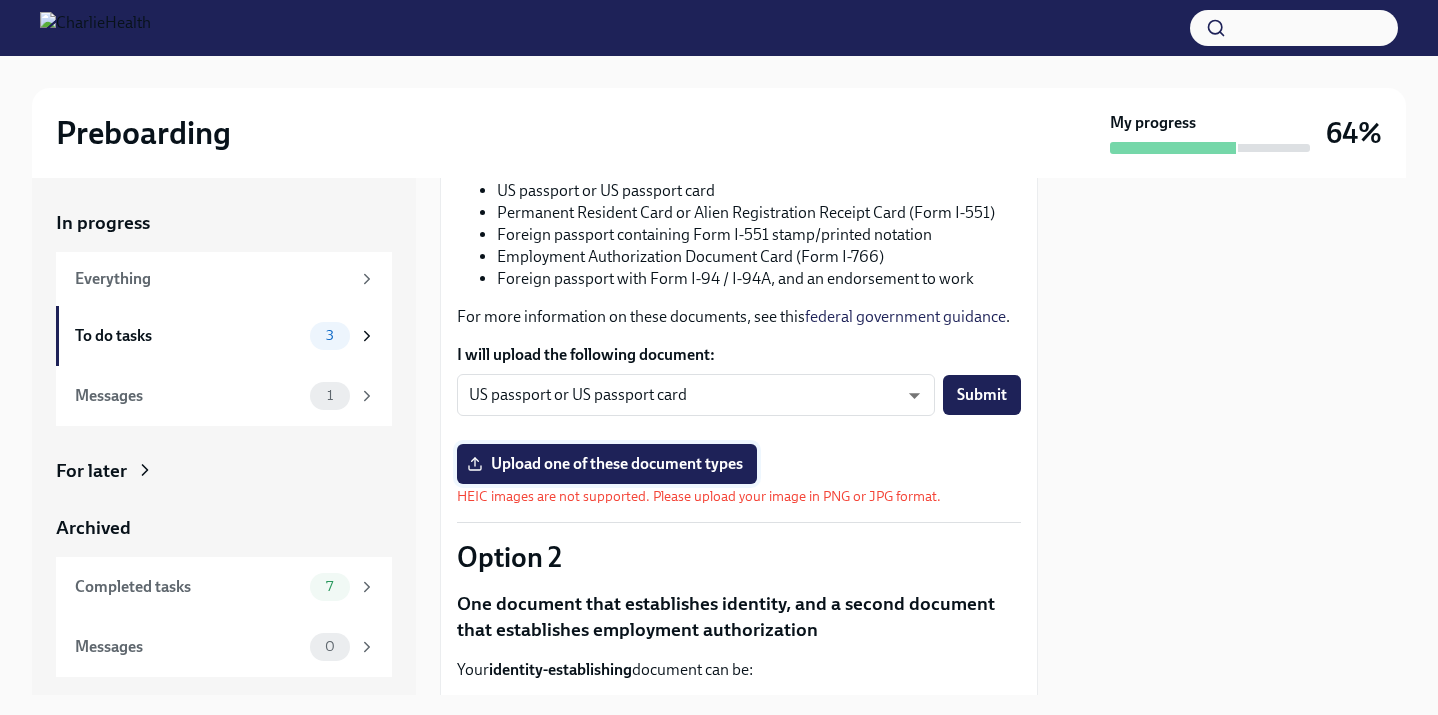 click on "Upload one of these document types" at bounding box center (607, 464) 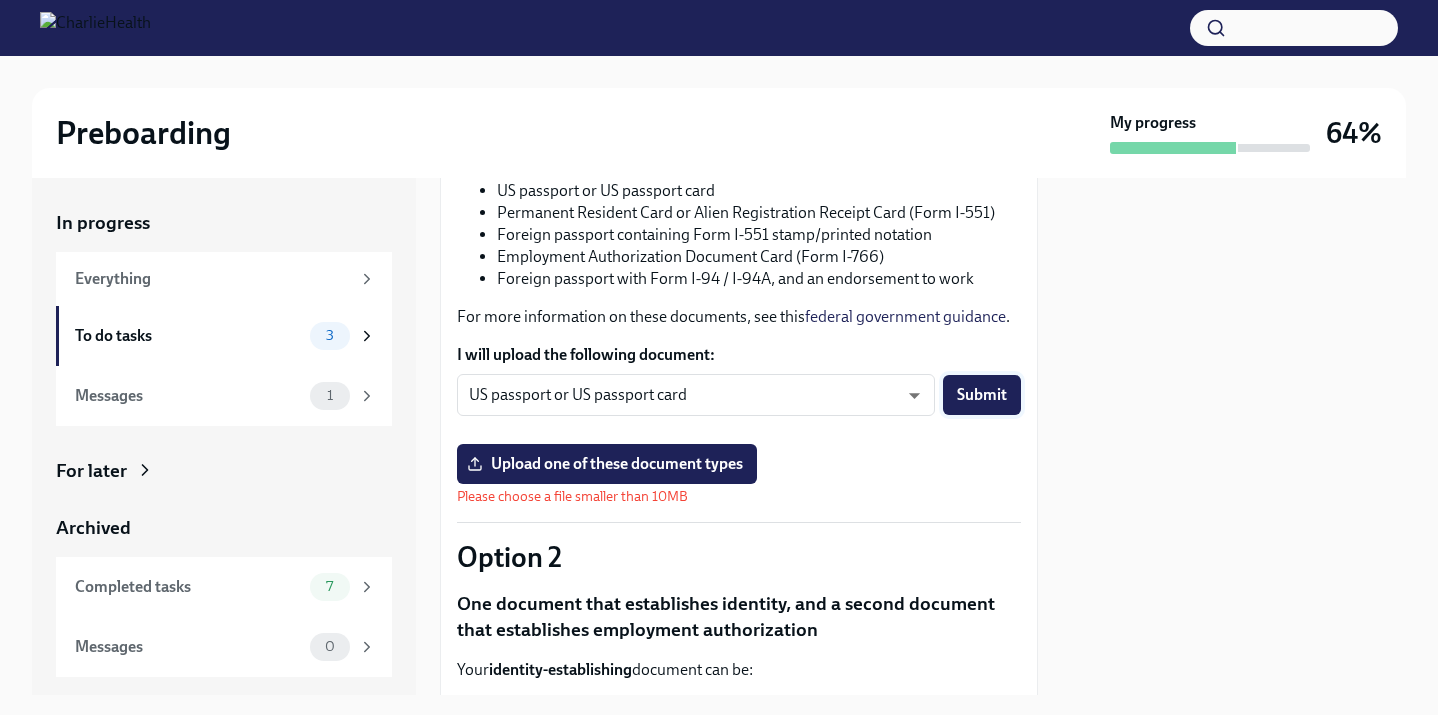 click on "Submit" at bounding box center [982, 395] 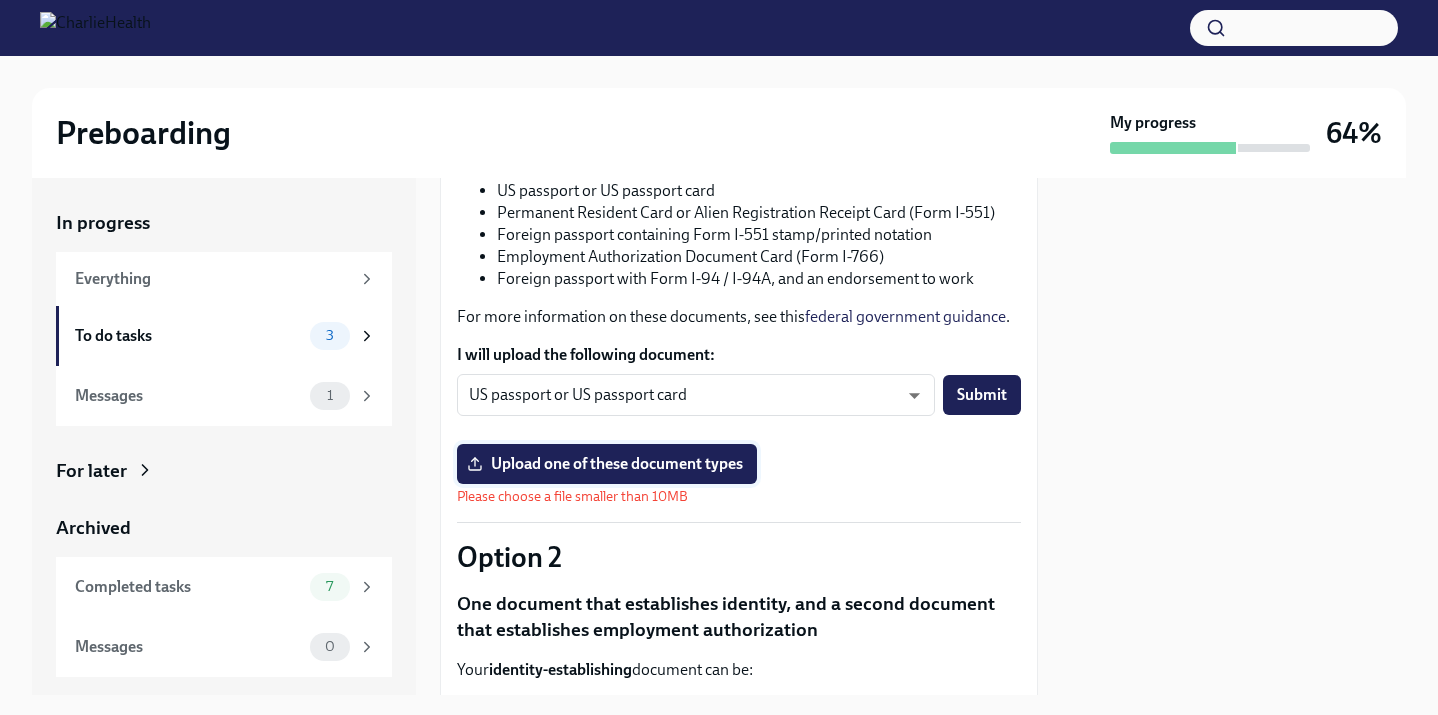 click on "Upload one of these document types" at bounding box center (607, 464) 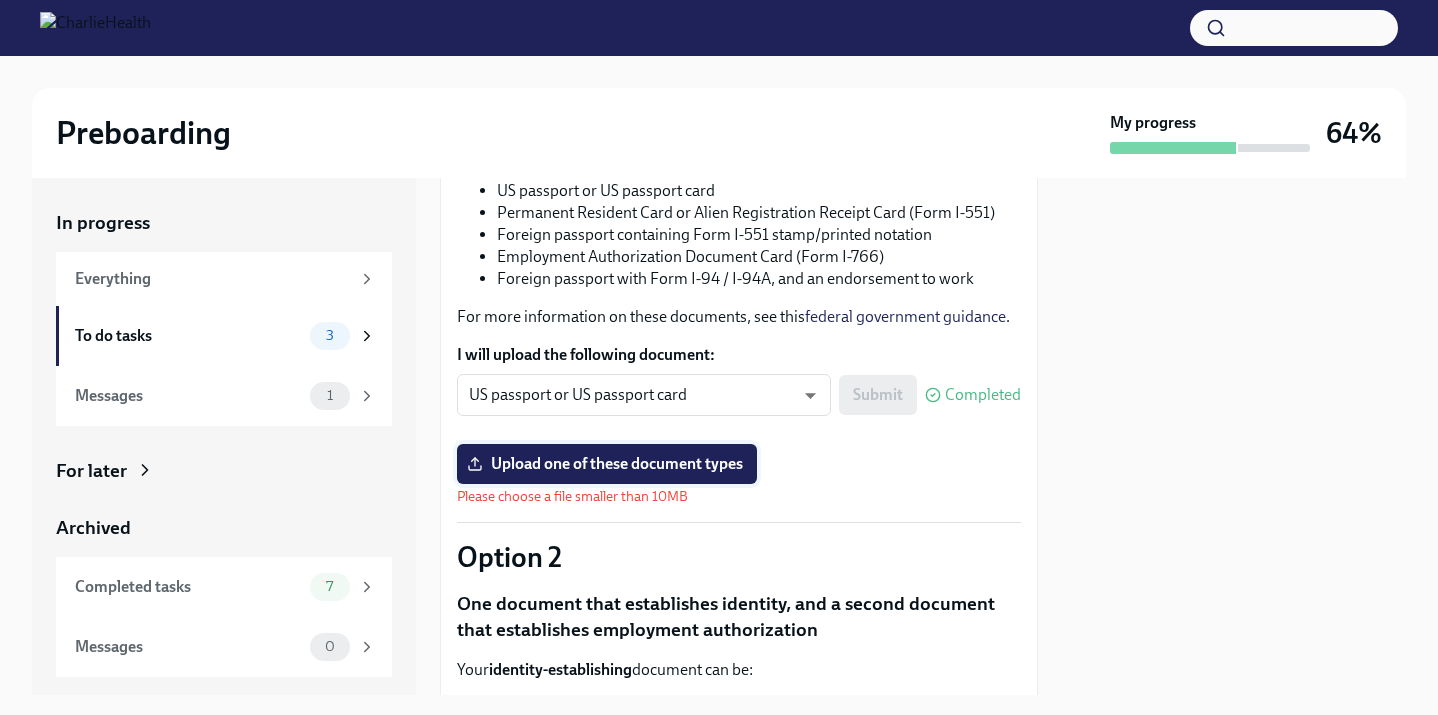 click on "Upload one of these document types" at bounding box center [607, 464] 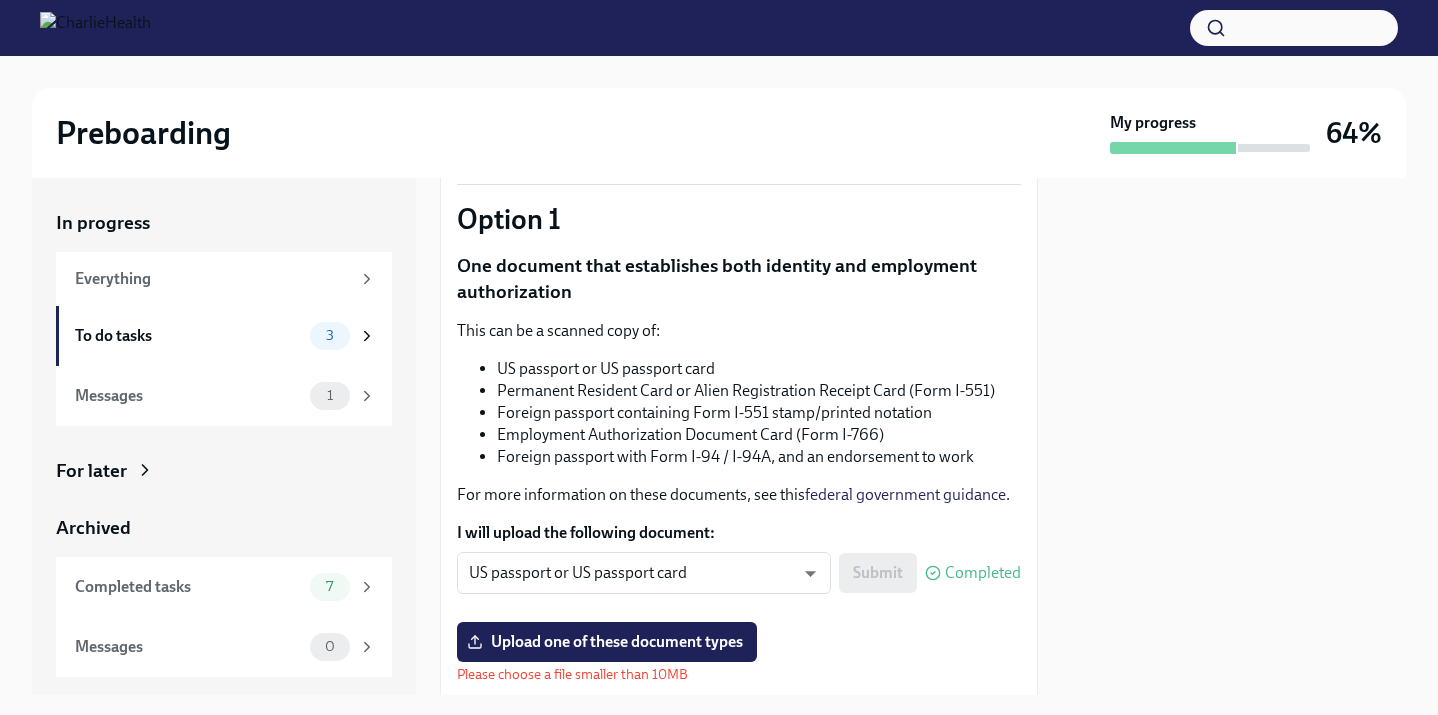 scroll, scrollTop: 157, scrollLeft: 0, axis: vertical 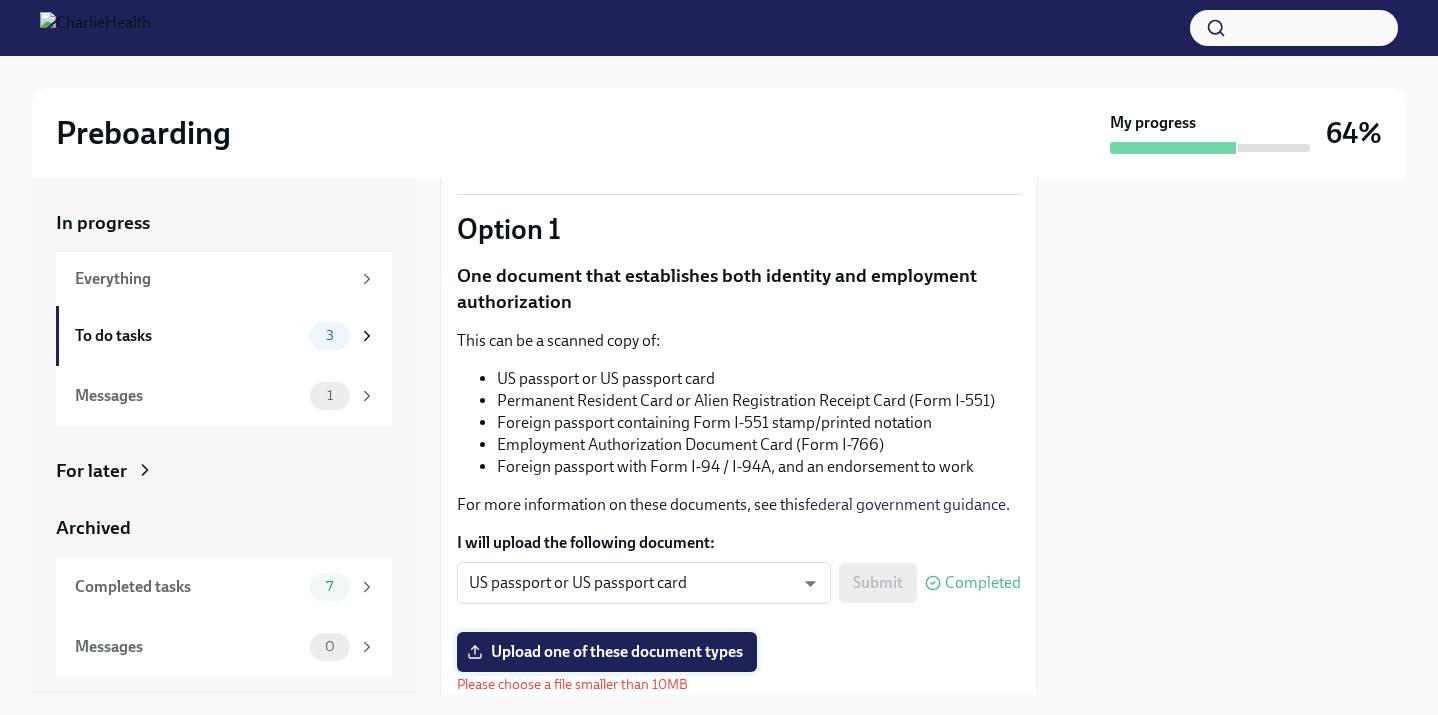 click on "Upload one of these document types" at bounding box center [607, 652] 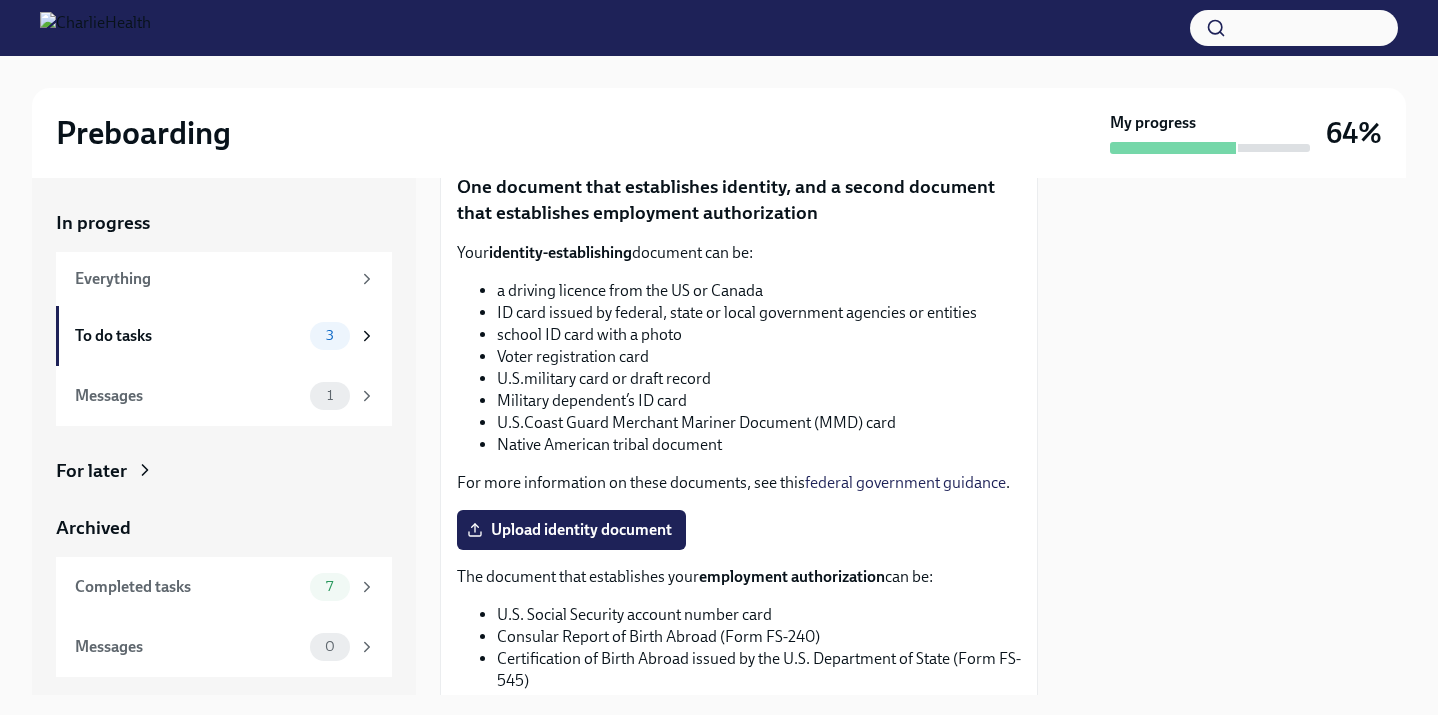 scroll, scrollTop: 749, scrollLeft: 0, axis: vertical 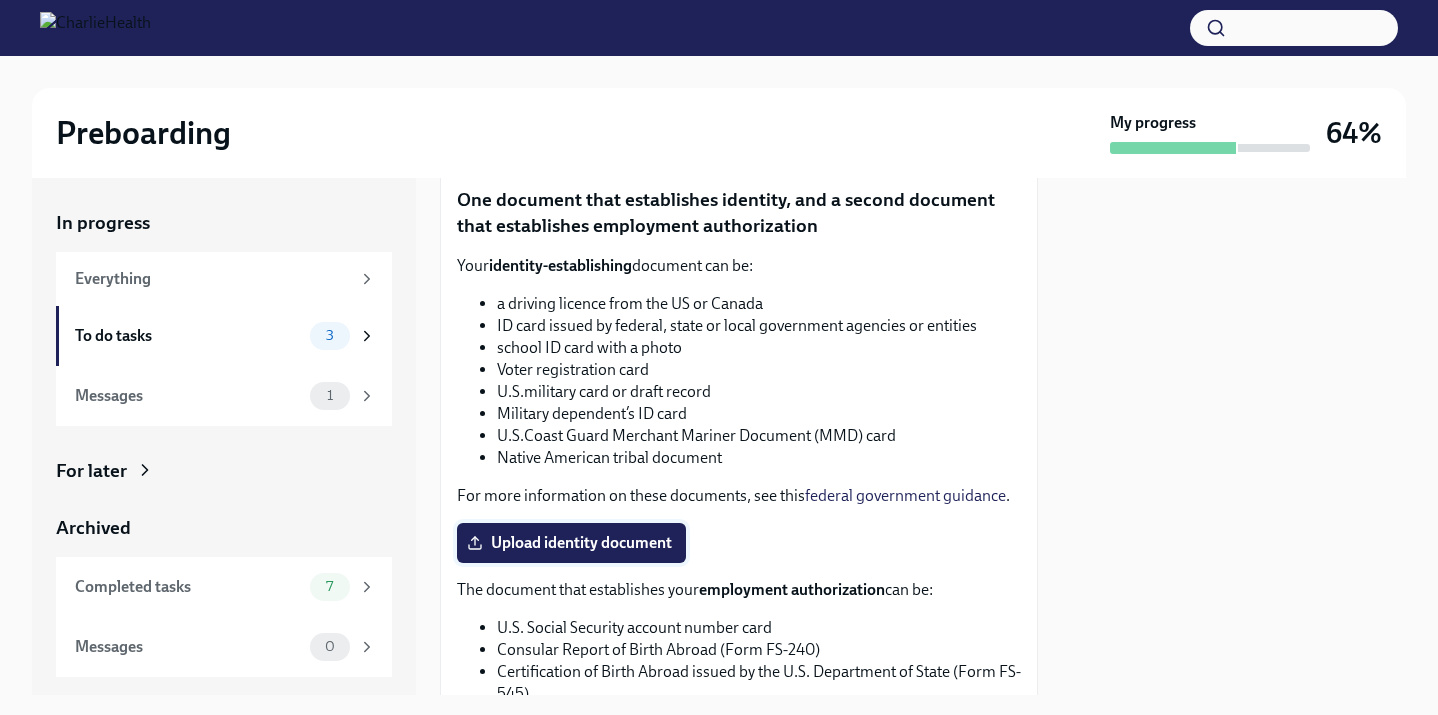 click on "Upload identity document" at bounding box center [571, 543] 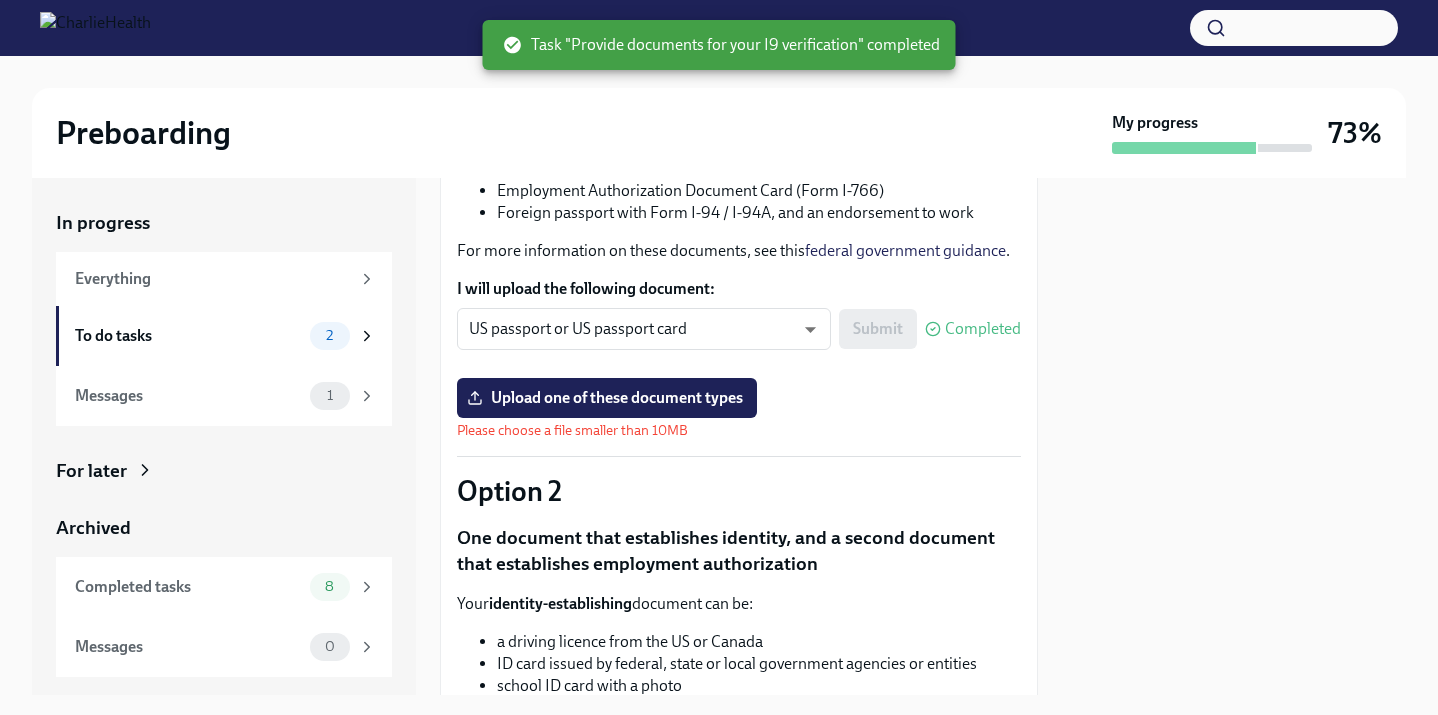 scroll, scrollTop: 439, scrollLeft: 0, axis: vertical 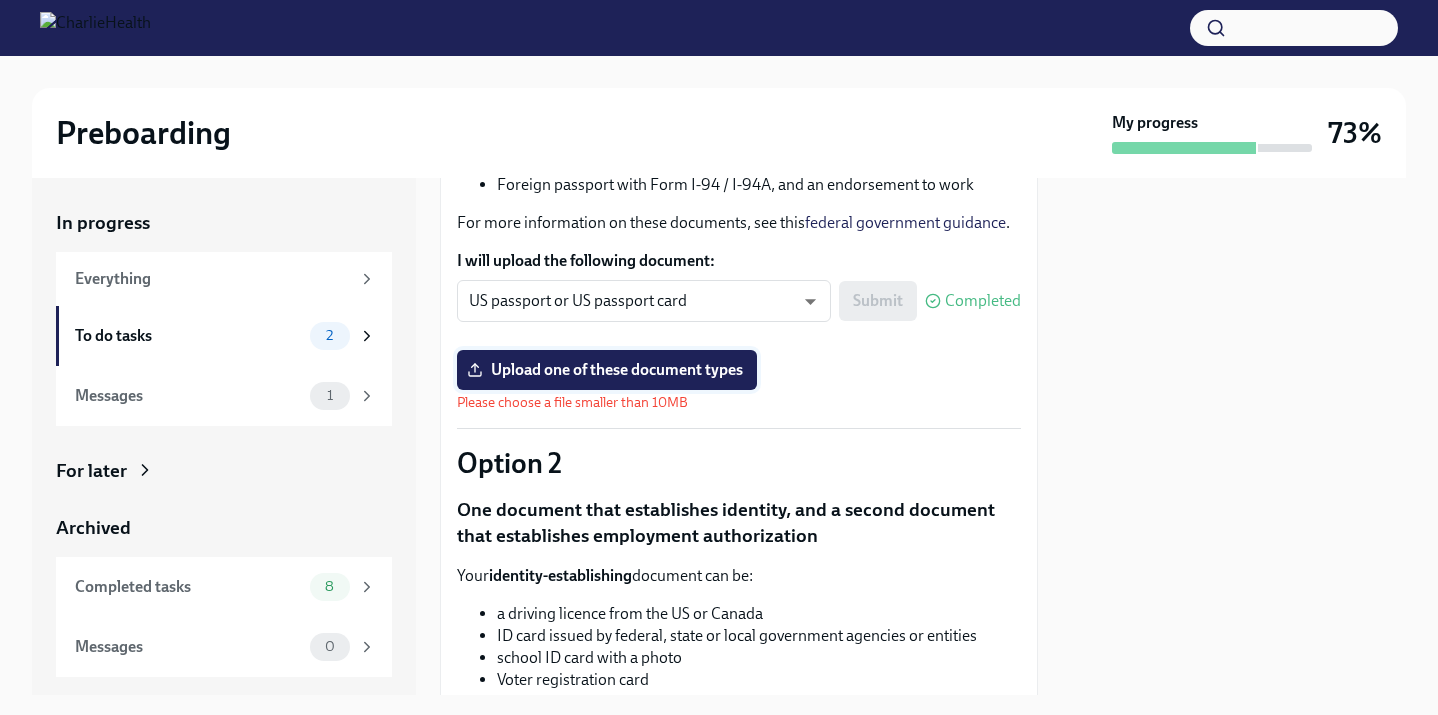 click on "Upload one of these document types" at bounding box center (607, 370) 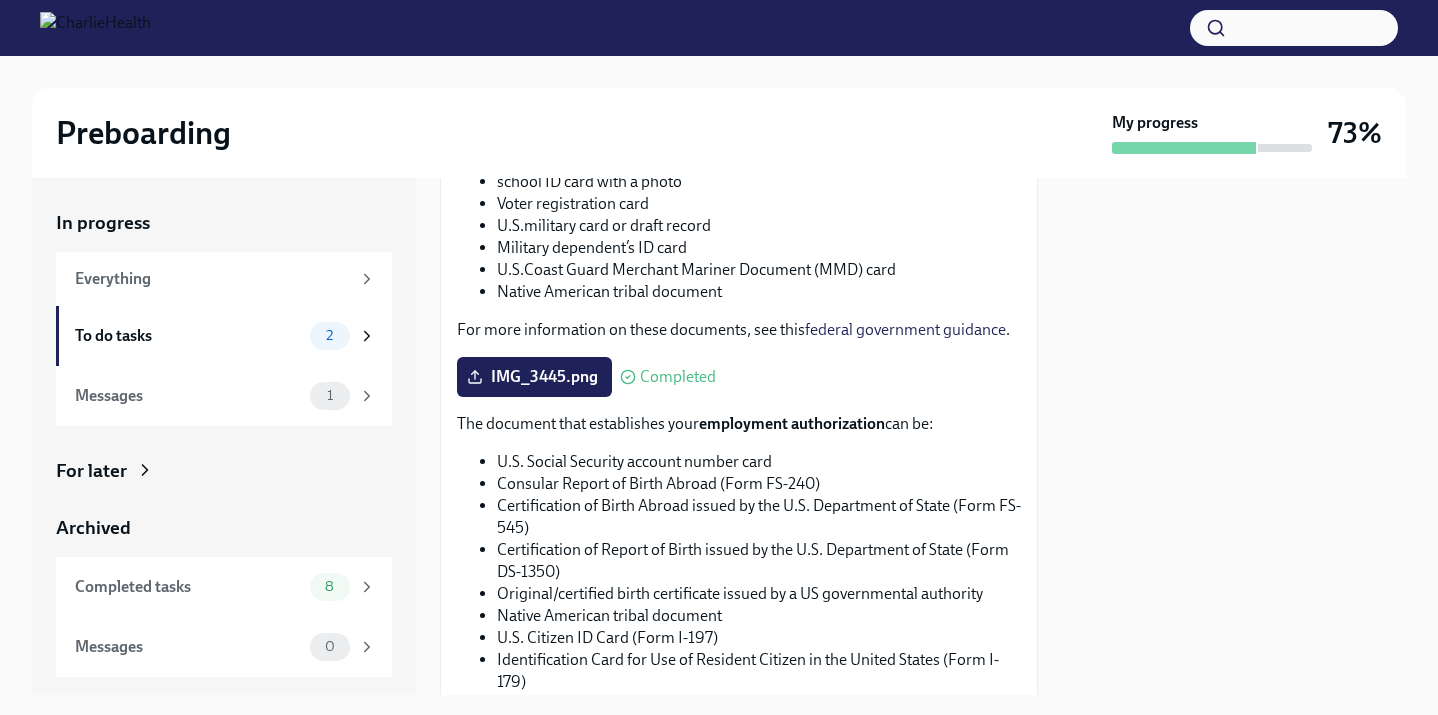 scroll, scrollTop: 538, scrollLeft: 0, axis: vertical 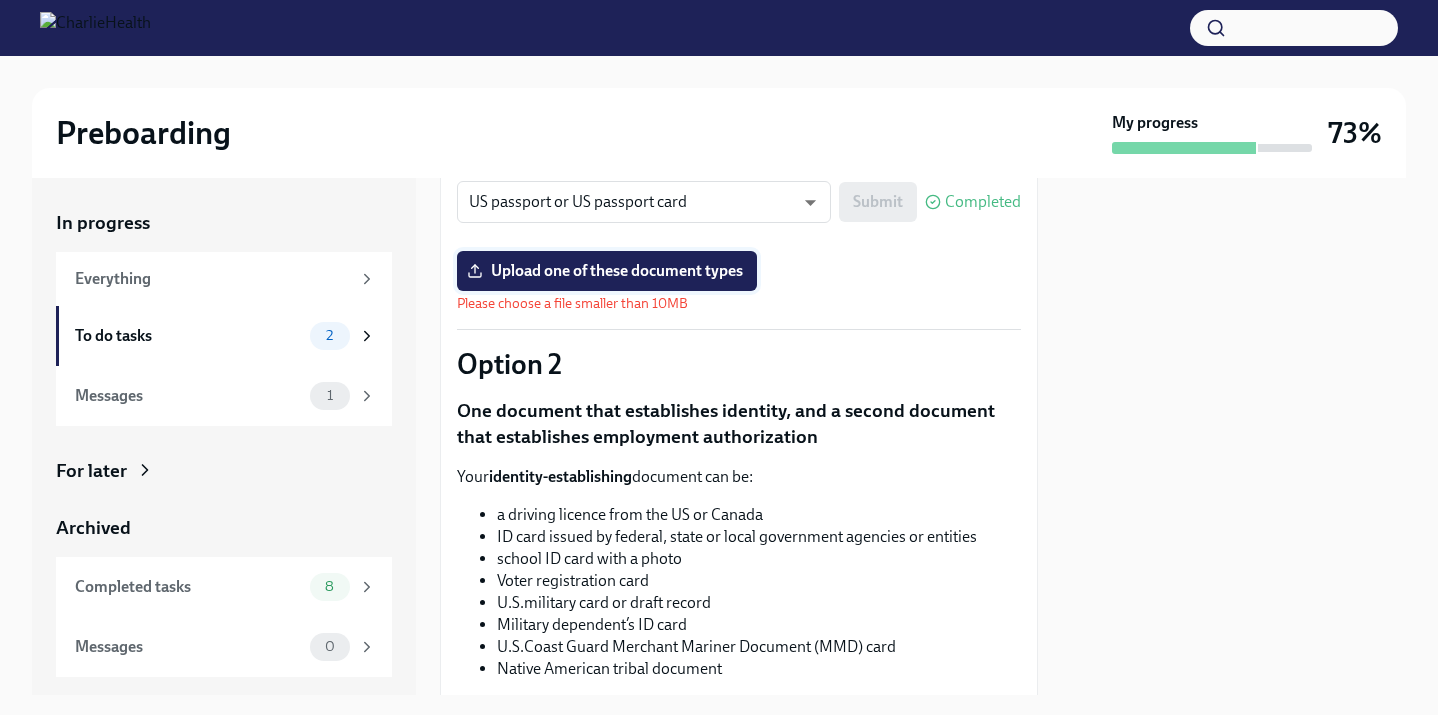 click on "Upload one of these document types" at bounding box center (607, 271) 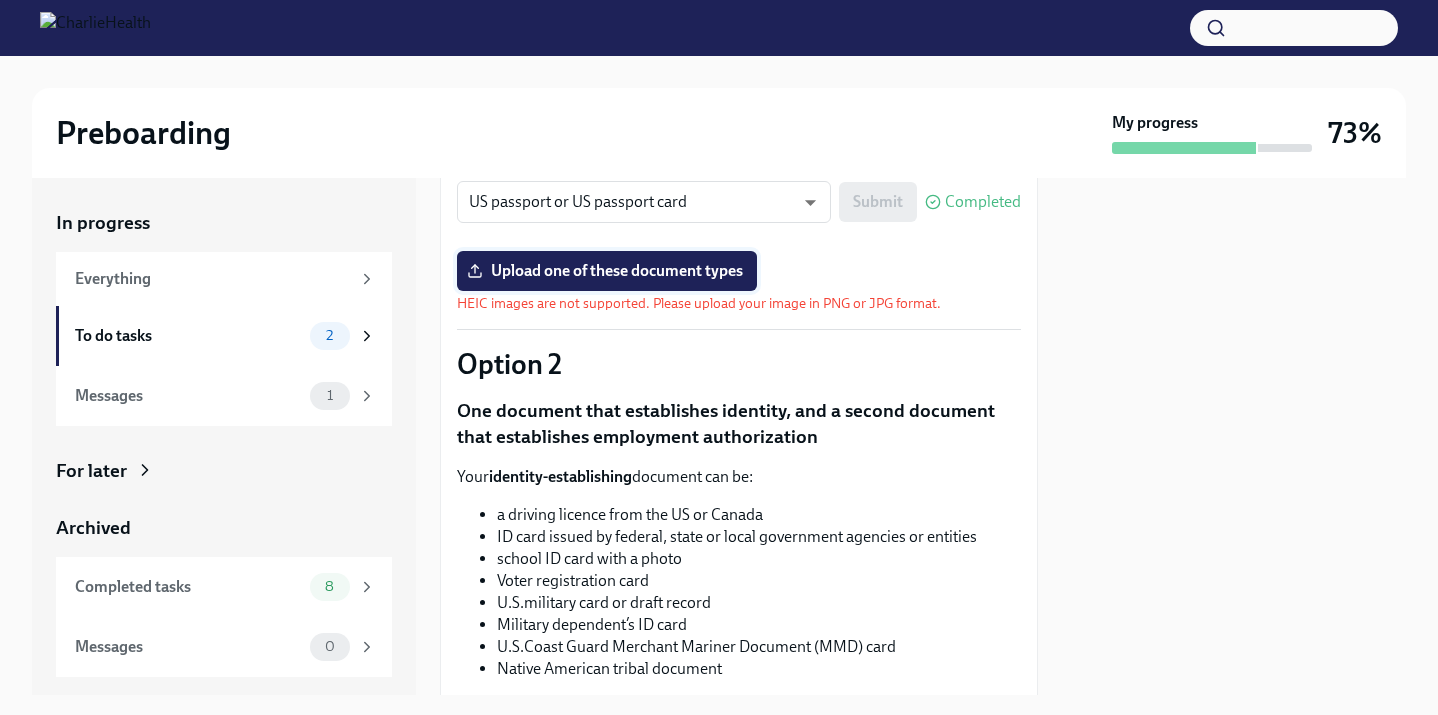 click on "Upload one of these document types" at bounding box center (607, 271) 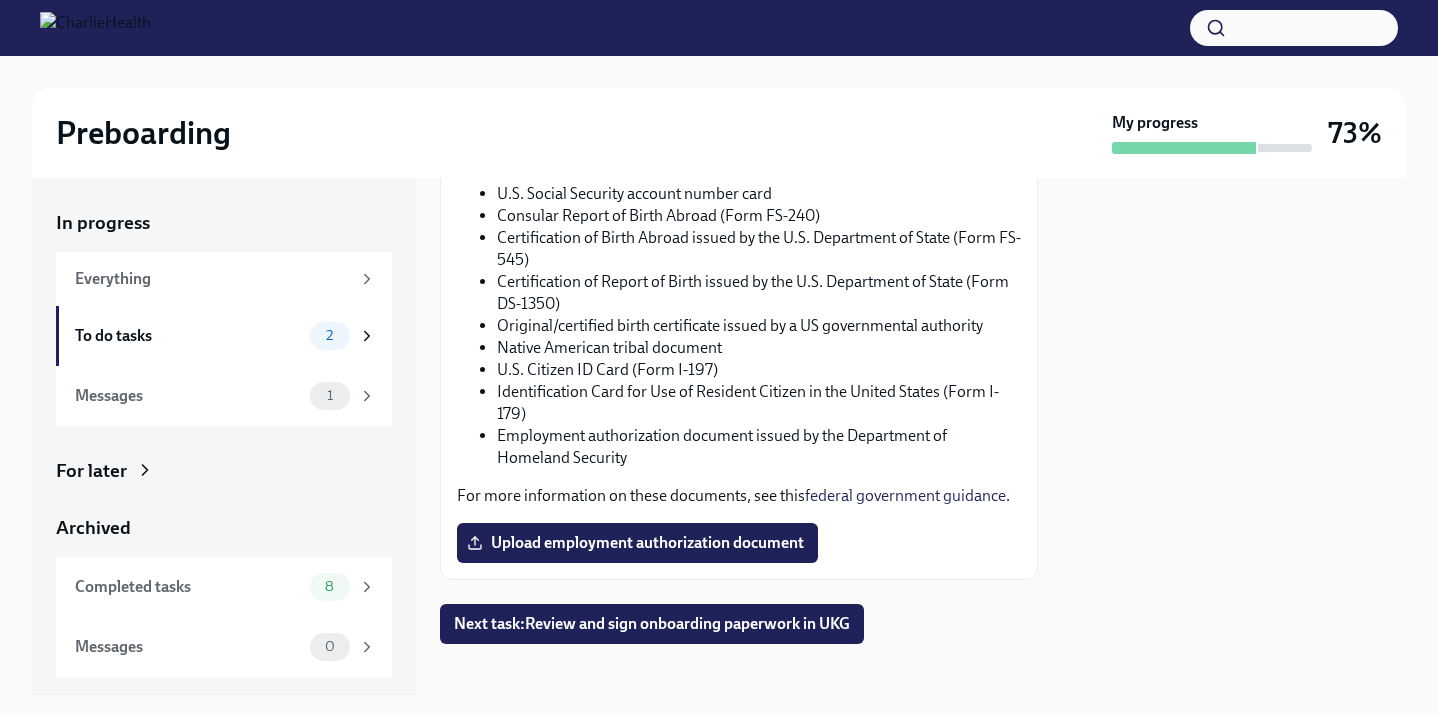 scroll, scrollTop: 1174, scrollLeft: 0, axis: vertical 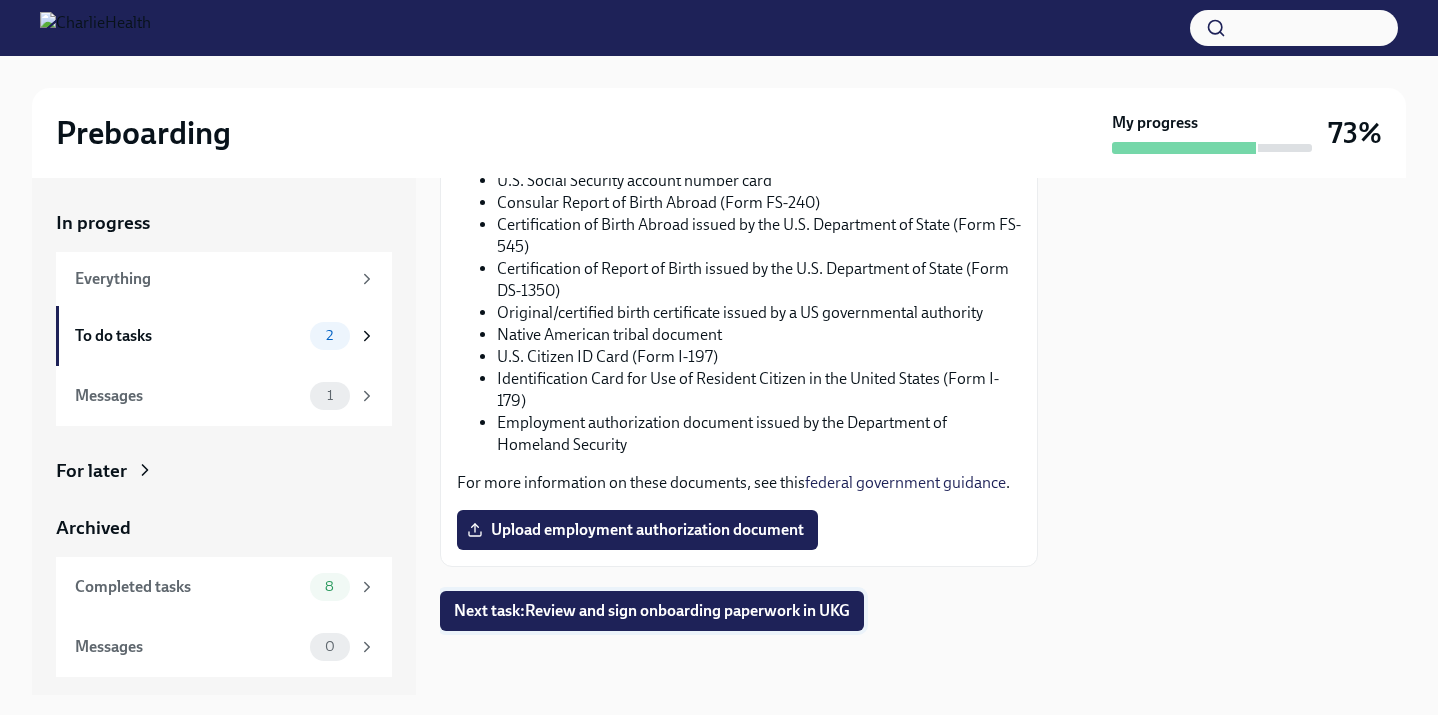 click on "Next task :  Review and sign onboarding paperwork in UKG" at bounding box center (652, 611) 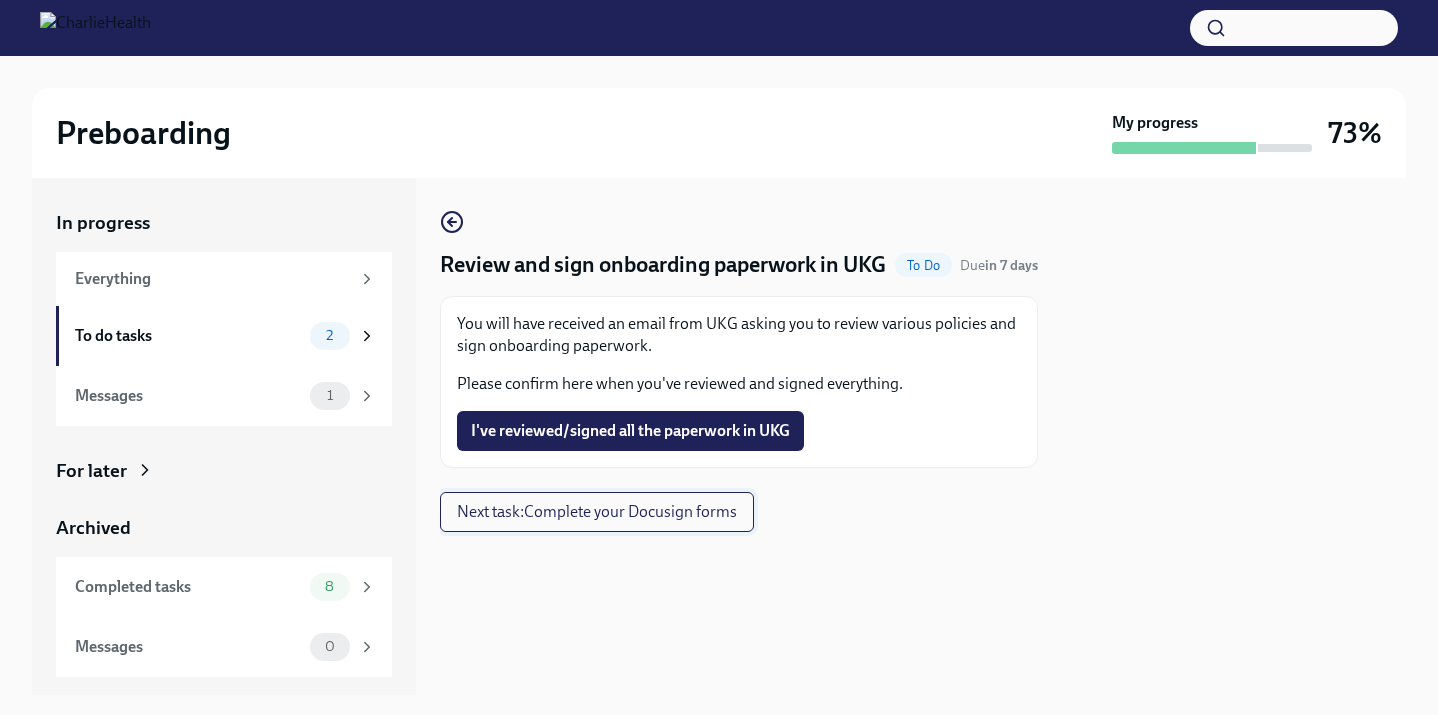 scroll, scrollTop: 0, scrollLeft: 0, axis: both 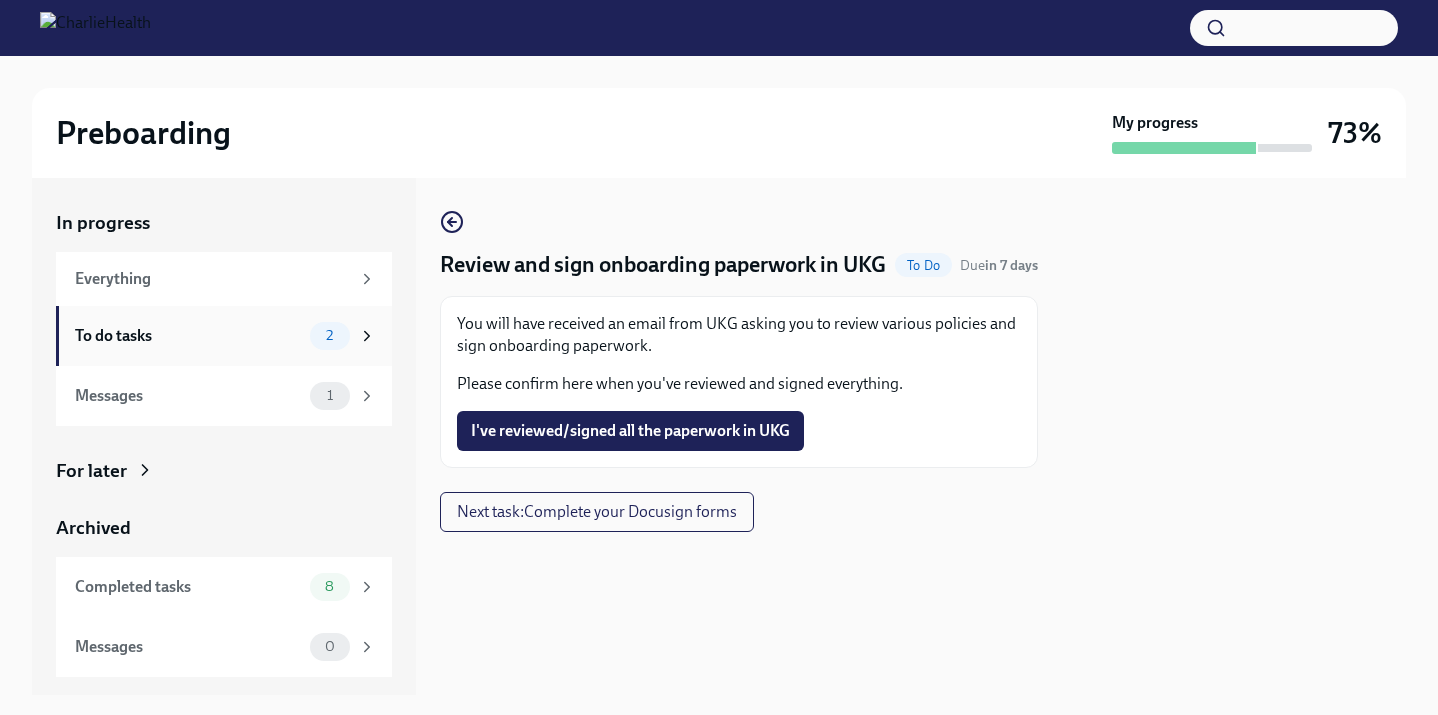 click on "To do tasks 2" at bounding box center [225, 336] 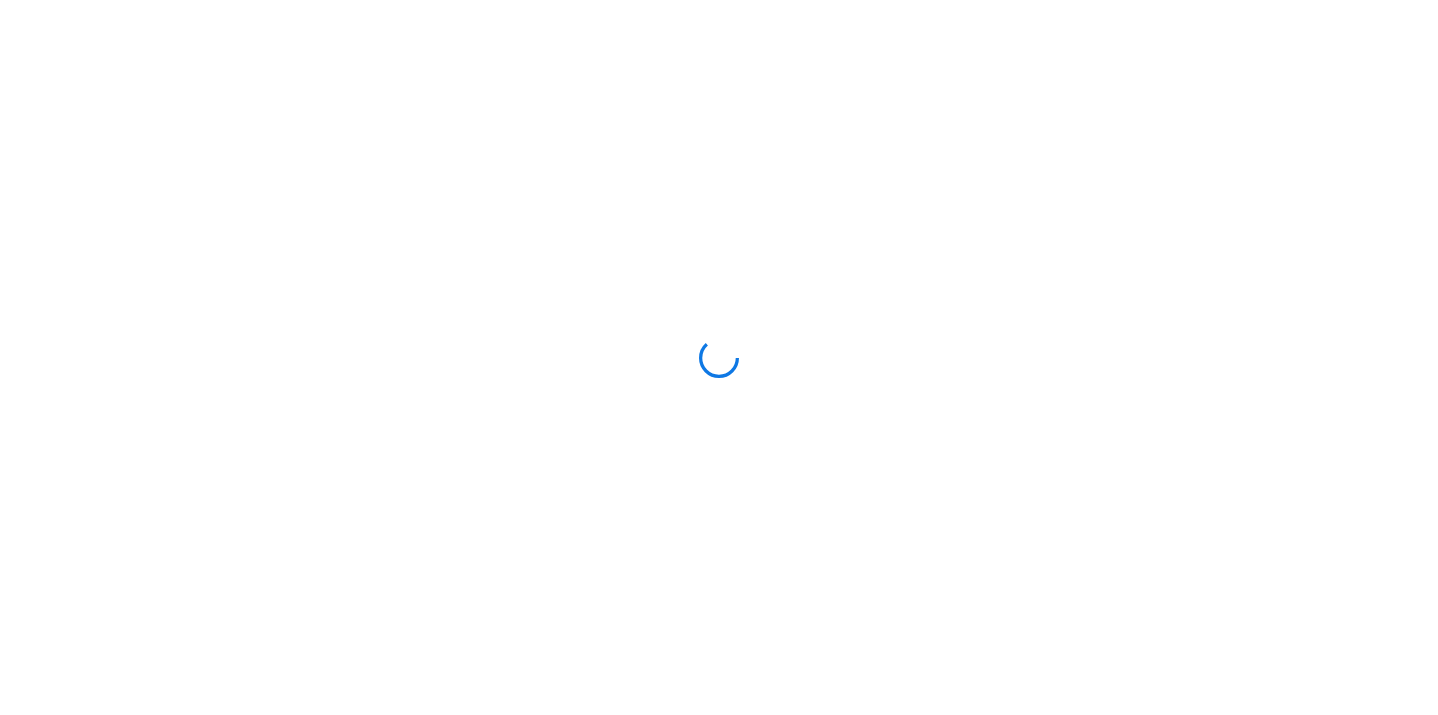 scroll, scrollTop: 0, scrollLeft: 0, axis: both 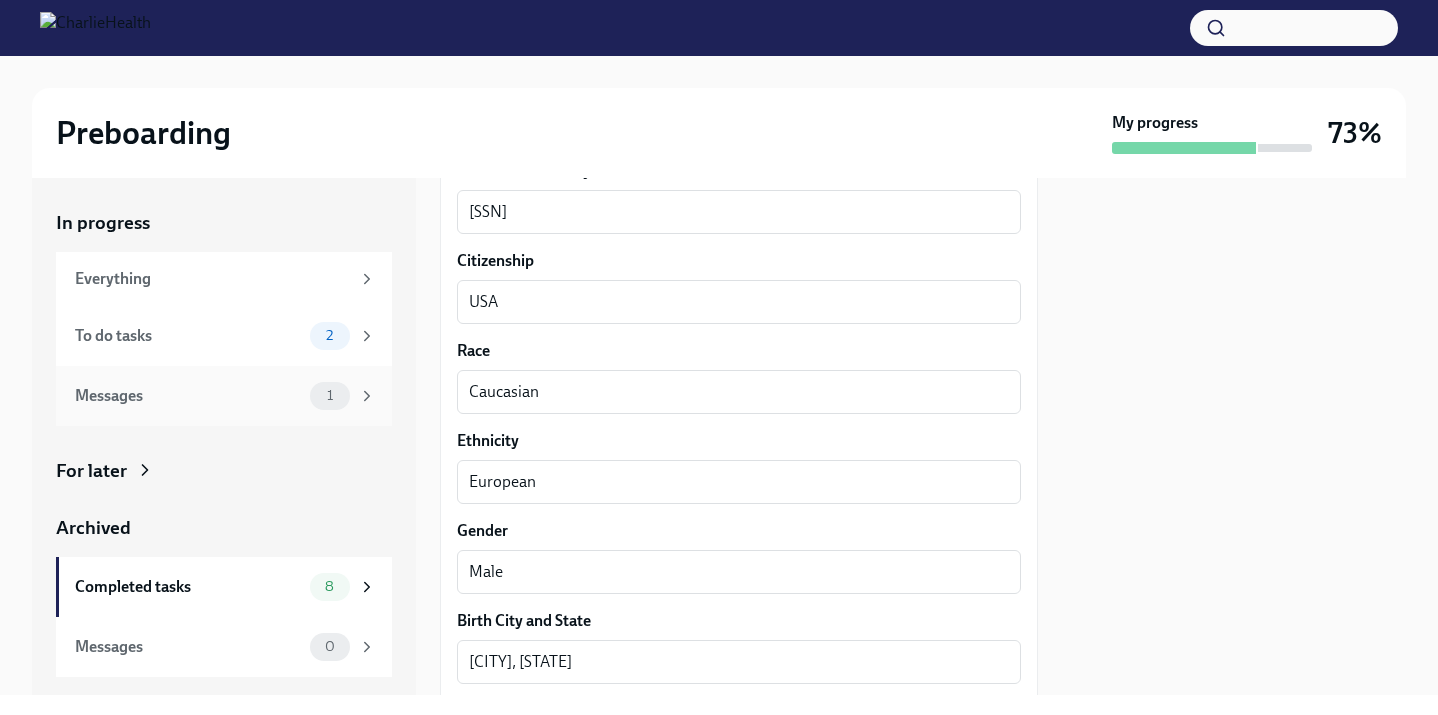 click on "Messages 1" at bounding box center (224, 396) 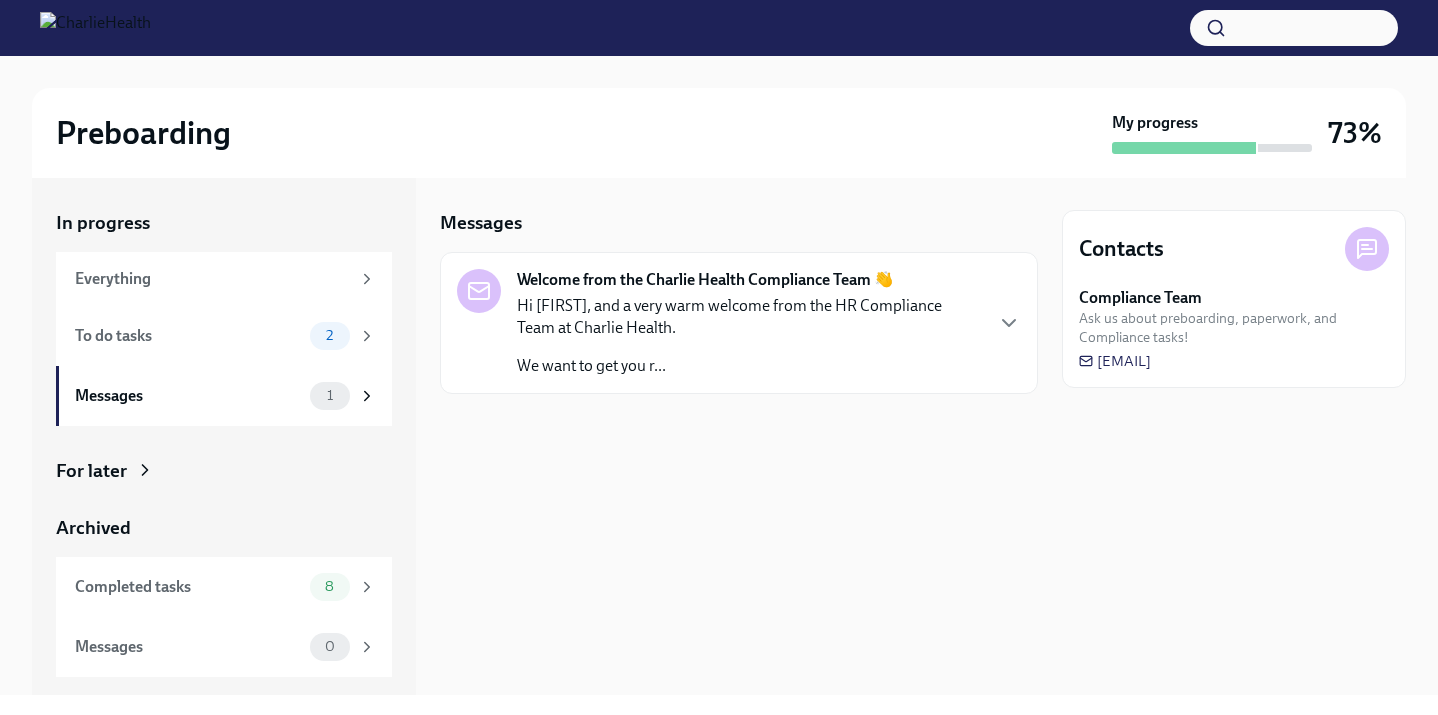 click on "Hi Sam, and a very warm welcome from the HR Compliance Team at Charlie Health.
We want to get you r..." at bounding box center [749, 336] 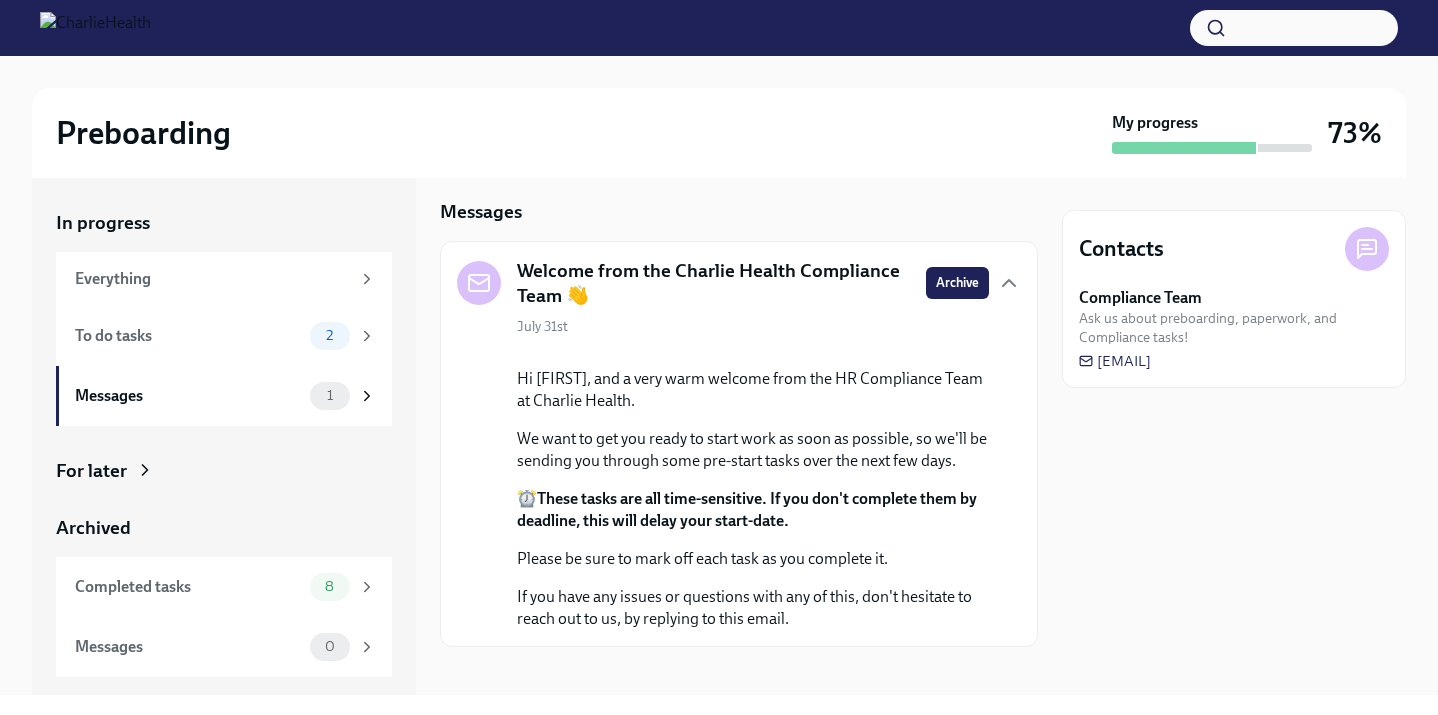 scroll, scrollTop: 0, scrollLeft: 0, axis: both 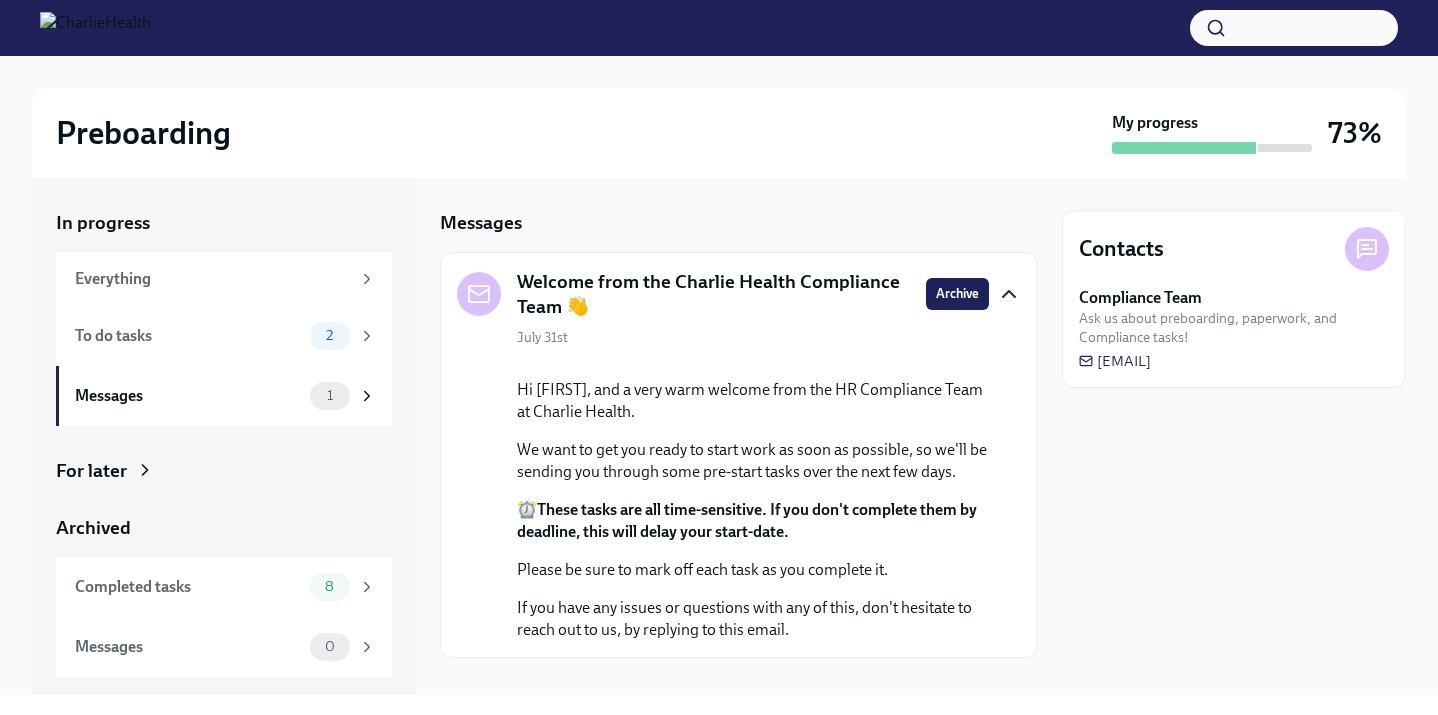 click 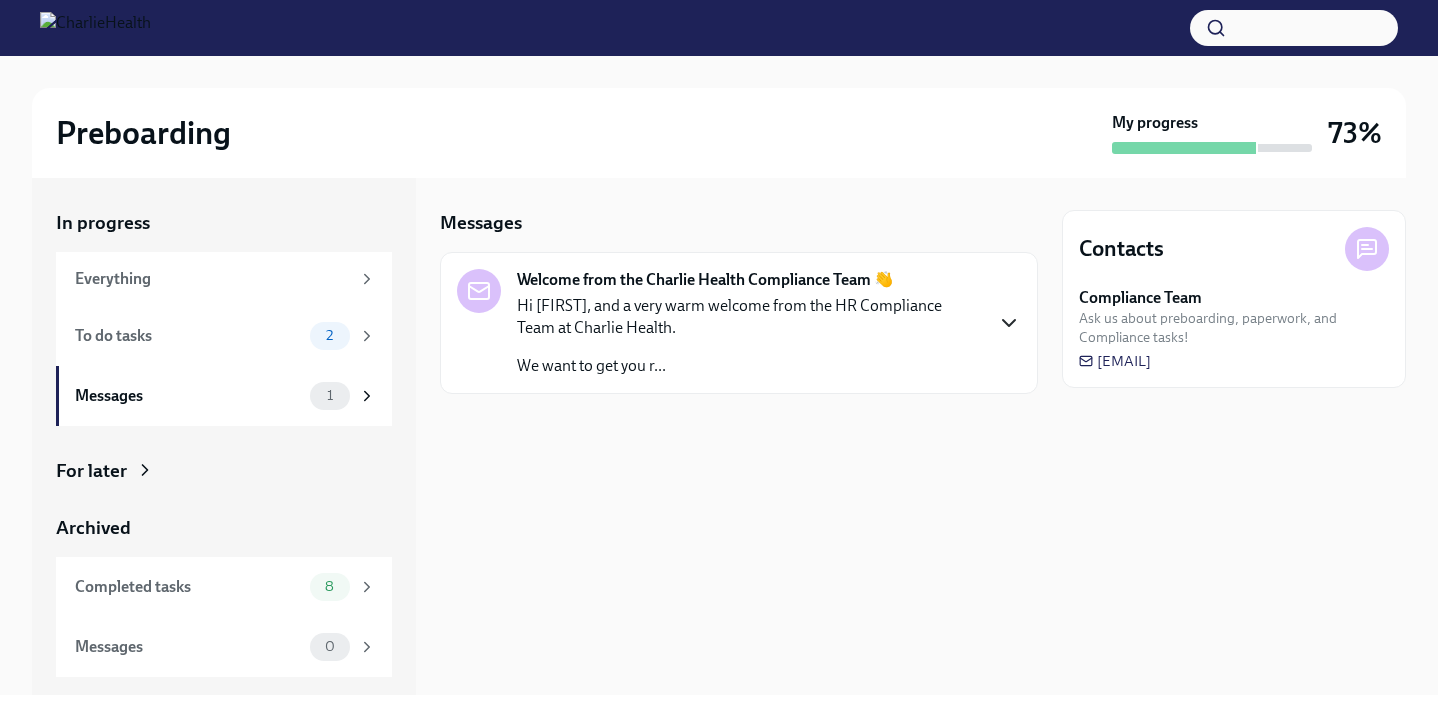 click on "Welcome from the Charlie Health Compliance Team 👋 Hi Sam, and a very warm welcome from the HR Compliance Team at Charlie Health.
We want to get you r..." at bounding box center [739, 323] 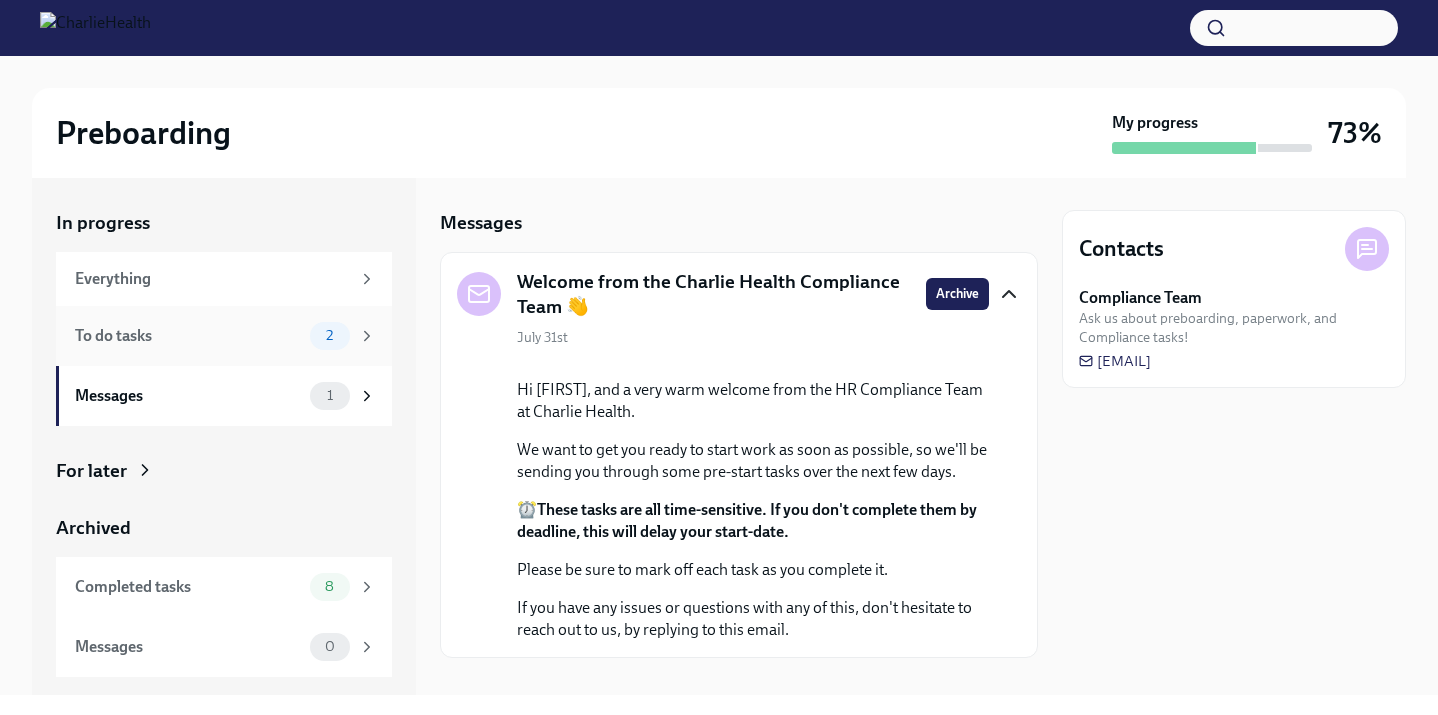 click on "To do tasks" at bounding box center [188, 336] 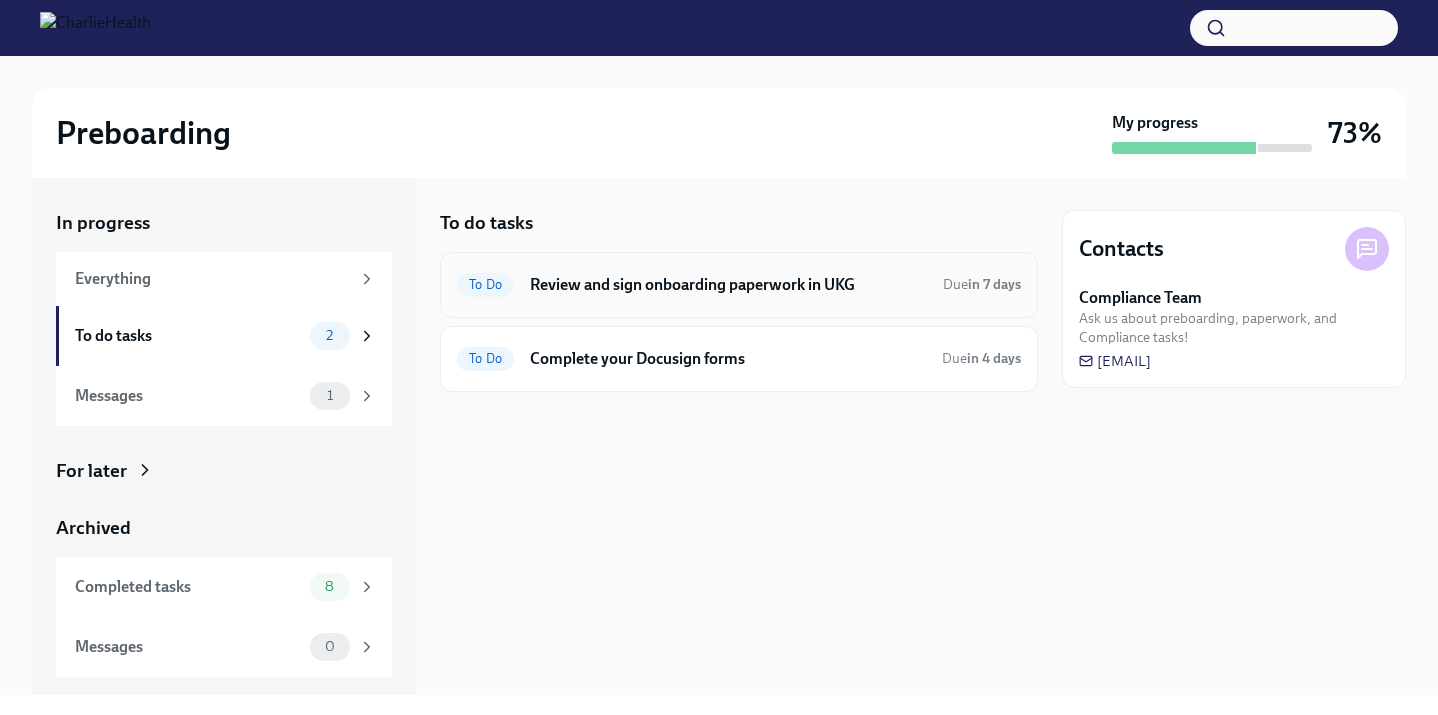 click on "Review and sign onboarding paperwork in UKG" at bounding box center (728, 285) 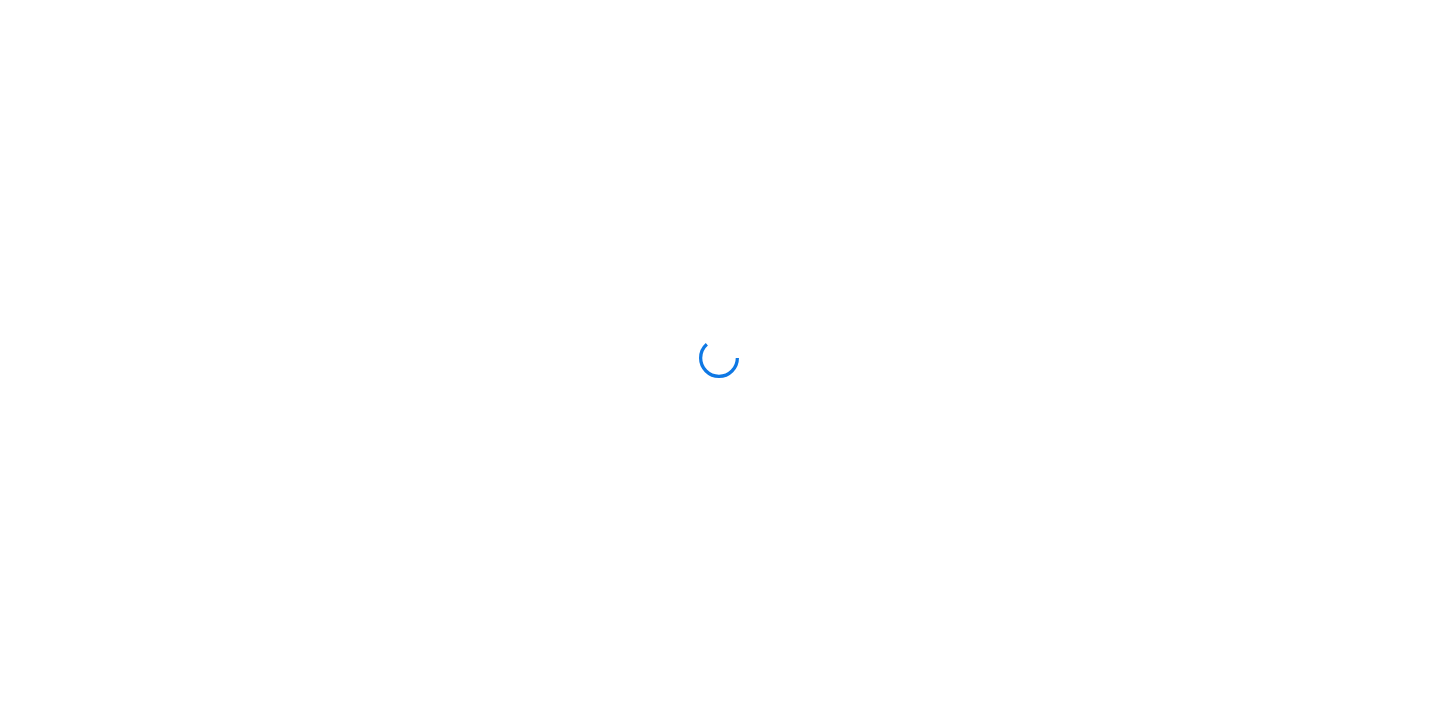scroll, scrollTop: 0, scrollLeft: 0, axis: both 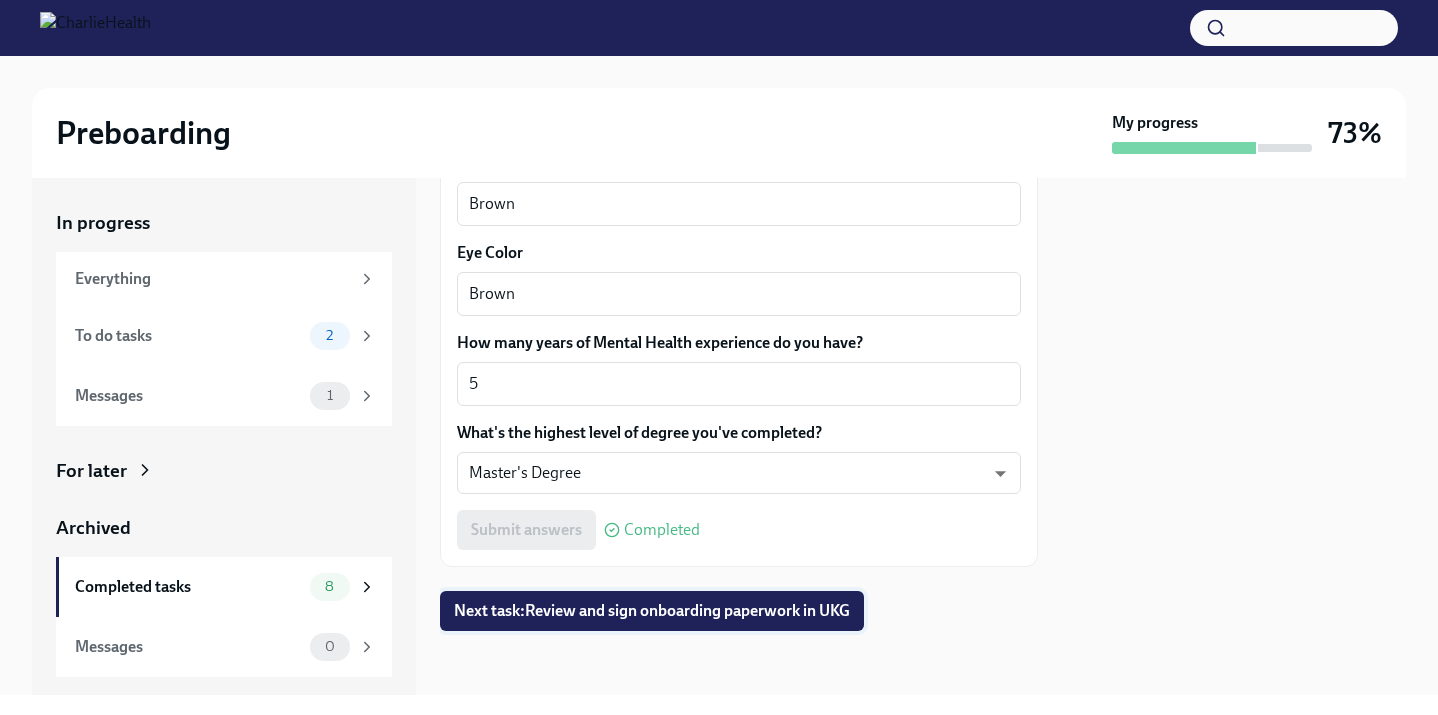 click on "Next task :  Review and sign onboarding paperwork in UKG" at bounding box center [652, 611] 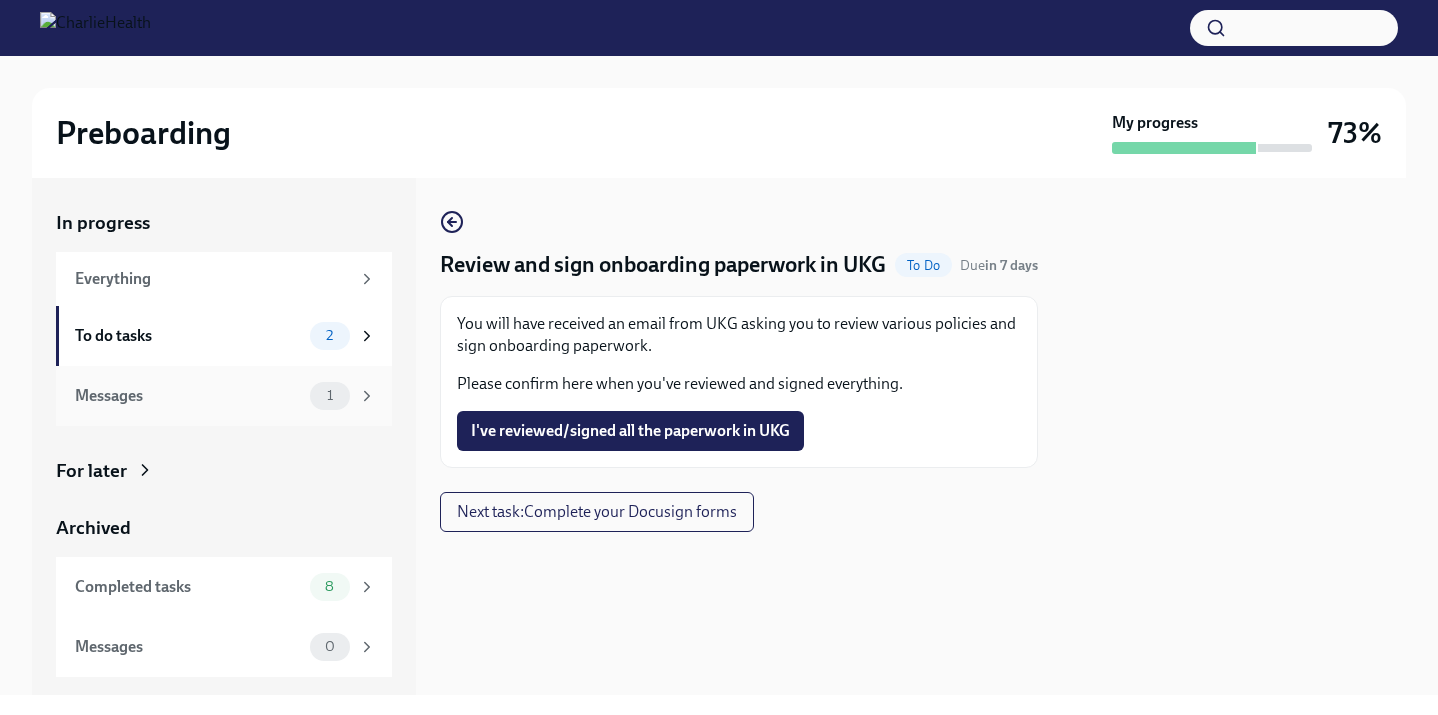 click on "Messages" at bounding box center (188, 396) 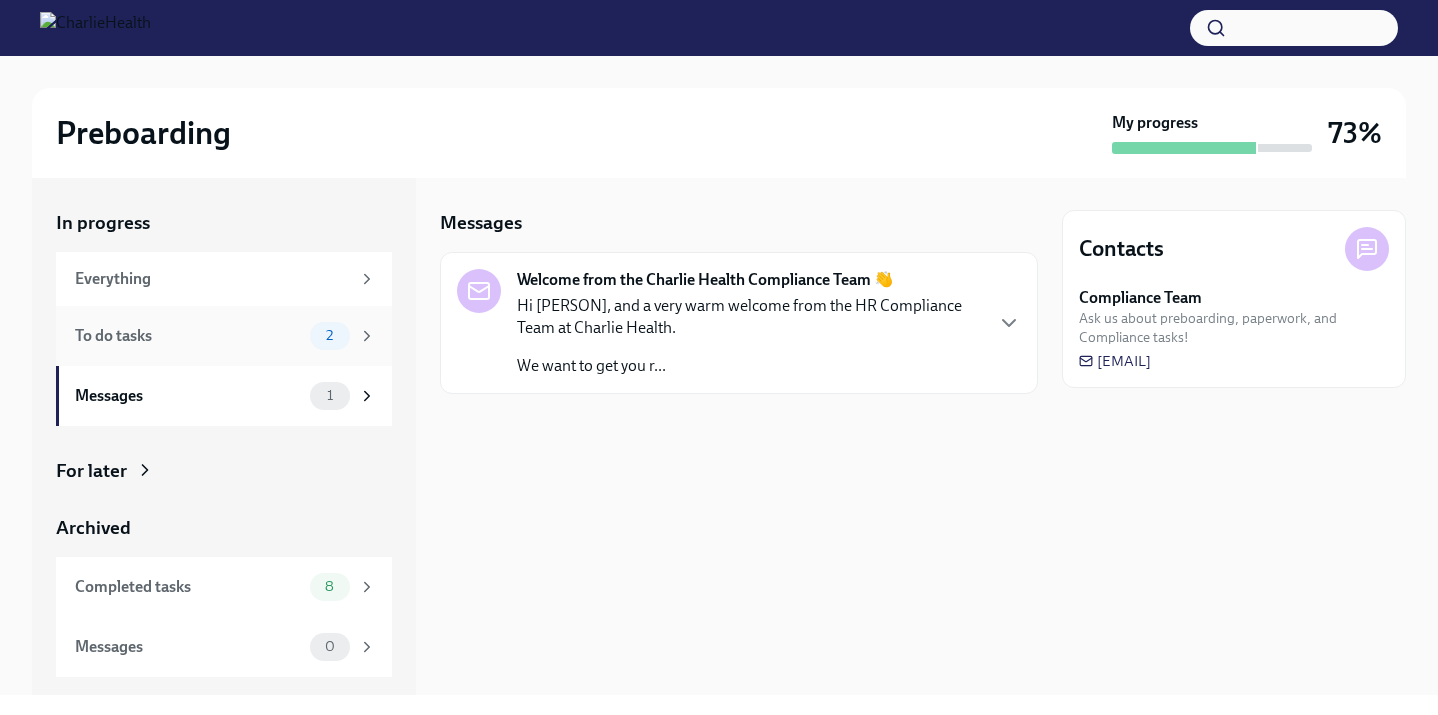 click on "To do tasks" at bounding box center [188, 336] 